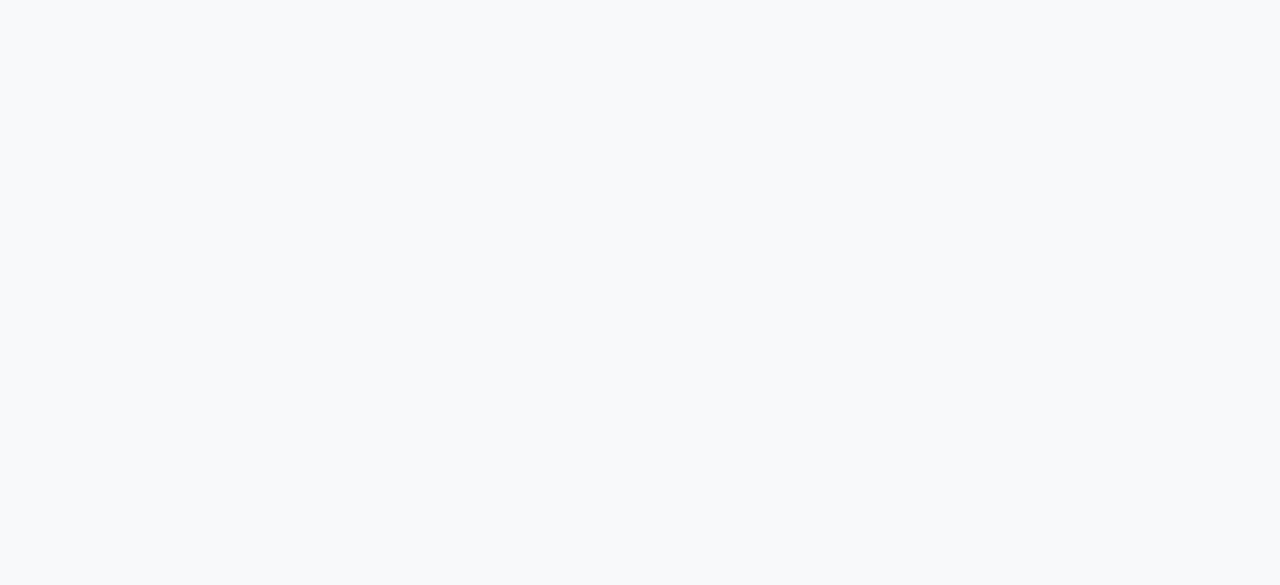 scroll, scrollTop: 0, scrollLeft: 0, axis: both 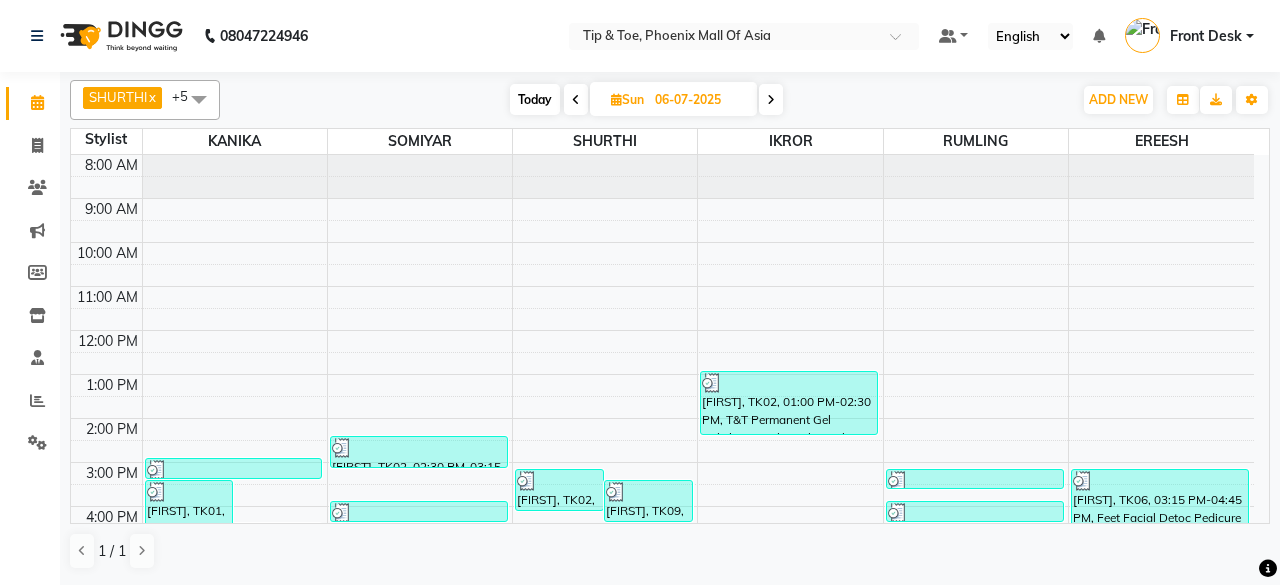 click on "Today" at bounding box center [535, 99] 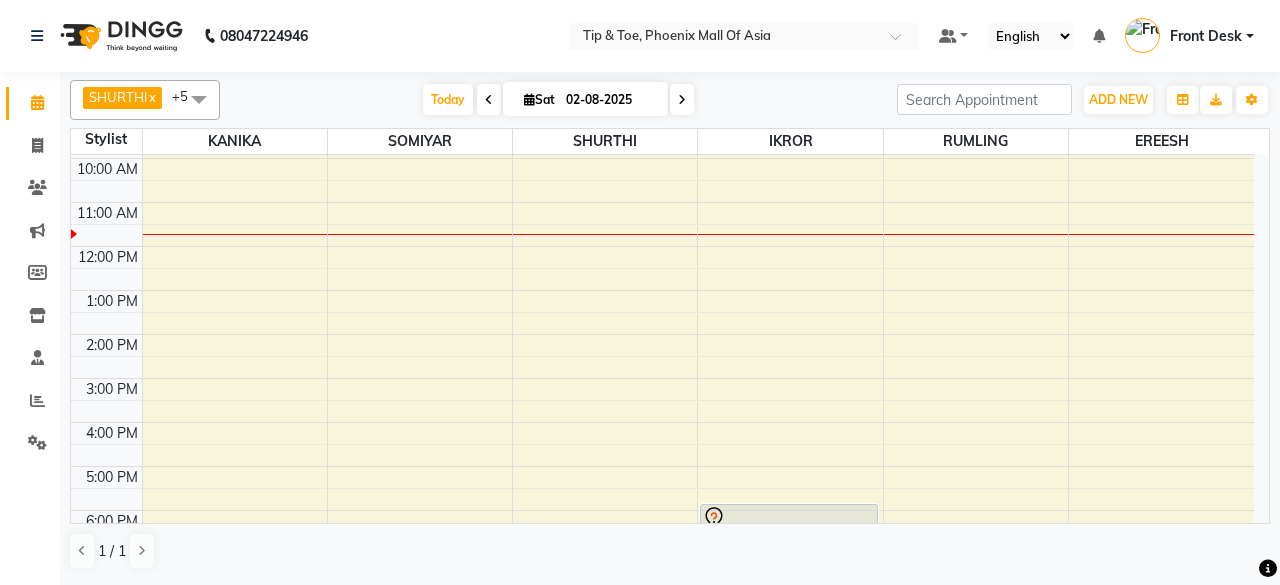 scroll, scrollTop: 0, scrollLeft: 0, axis: both 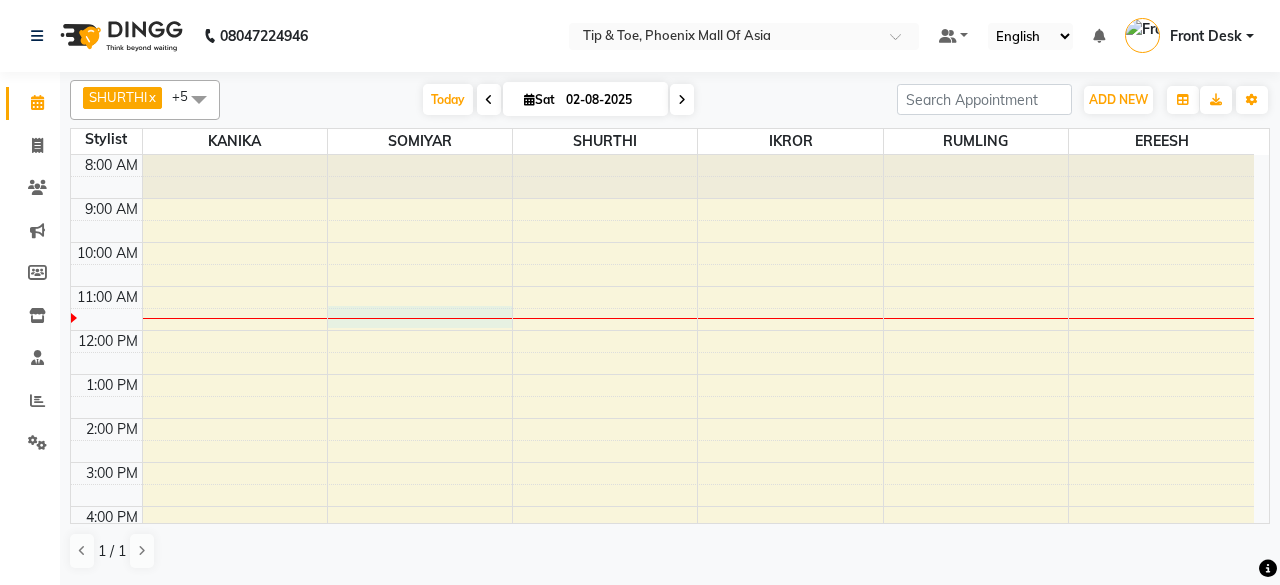 click on "8:00 AM 9:00 AM 10:00 AM 11:00 AM 12:00 PM 1:00 PM 2:00 PM 3:00 PM 4:00 PM 5:00 PM 6:00 PM 7:00 PM 8:00 PM             [FIRST], TK01, 06:00 PM-07:00 PM, T&T Natural Acrylic Nail Set             [FIRST], TK01, 07:00 PM-07:30 PM, T&T Permanent Gel Polish" at bounding box center (662, 440) 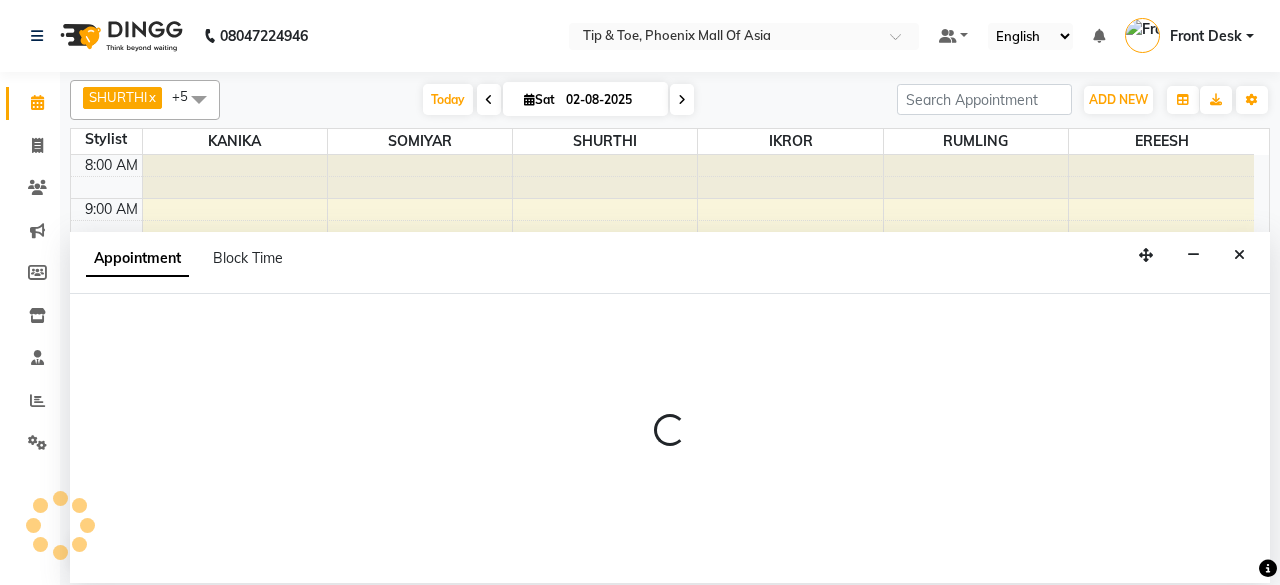 select on "38824" 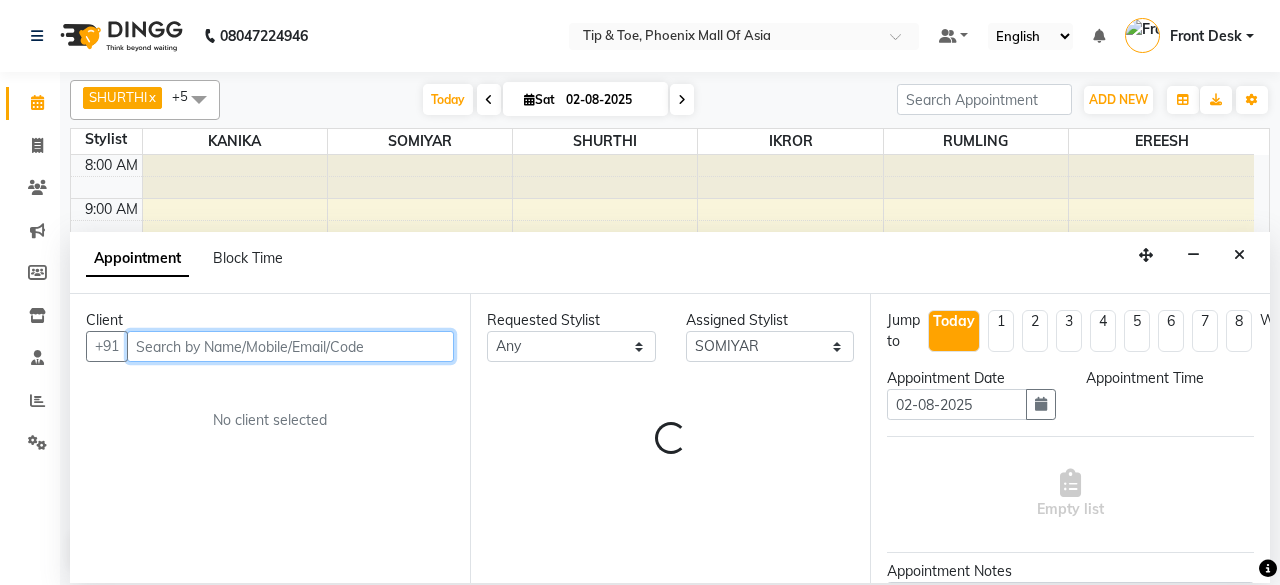 select on "690" 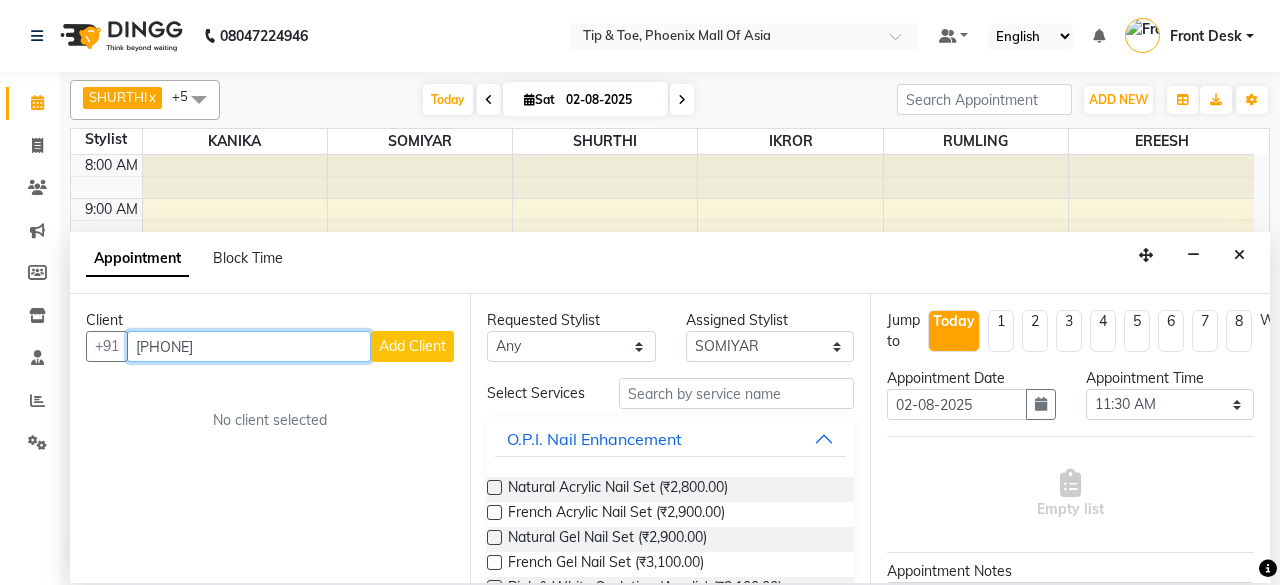 type on "[PHONE]" 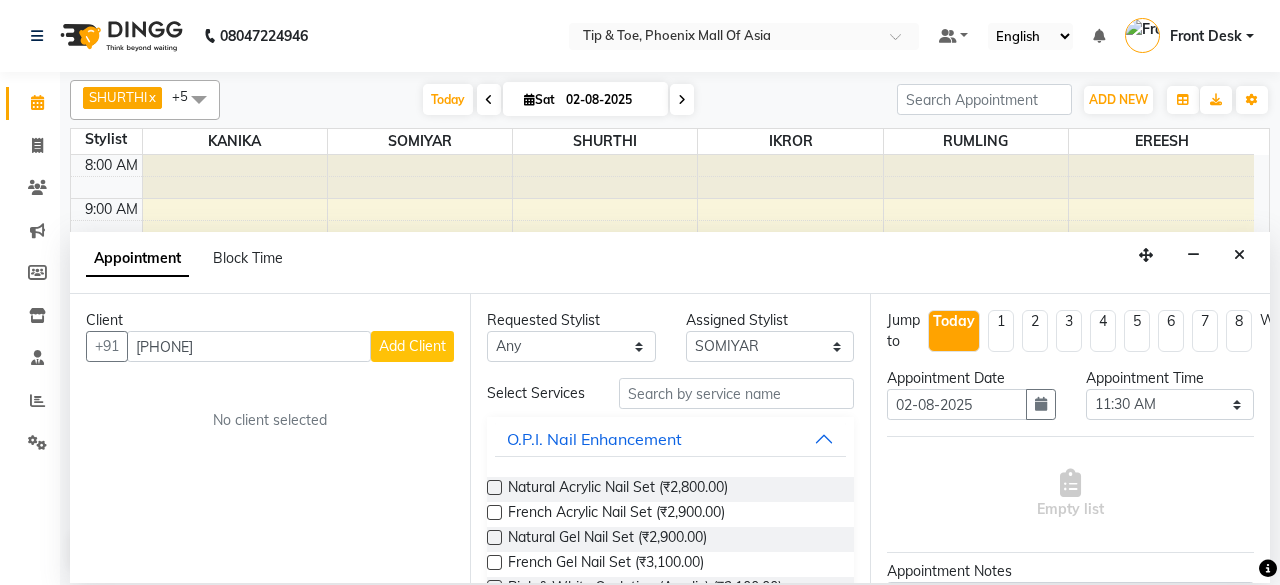 click on "Add Client" at bounding box center [412, 346] 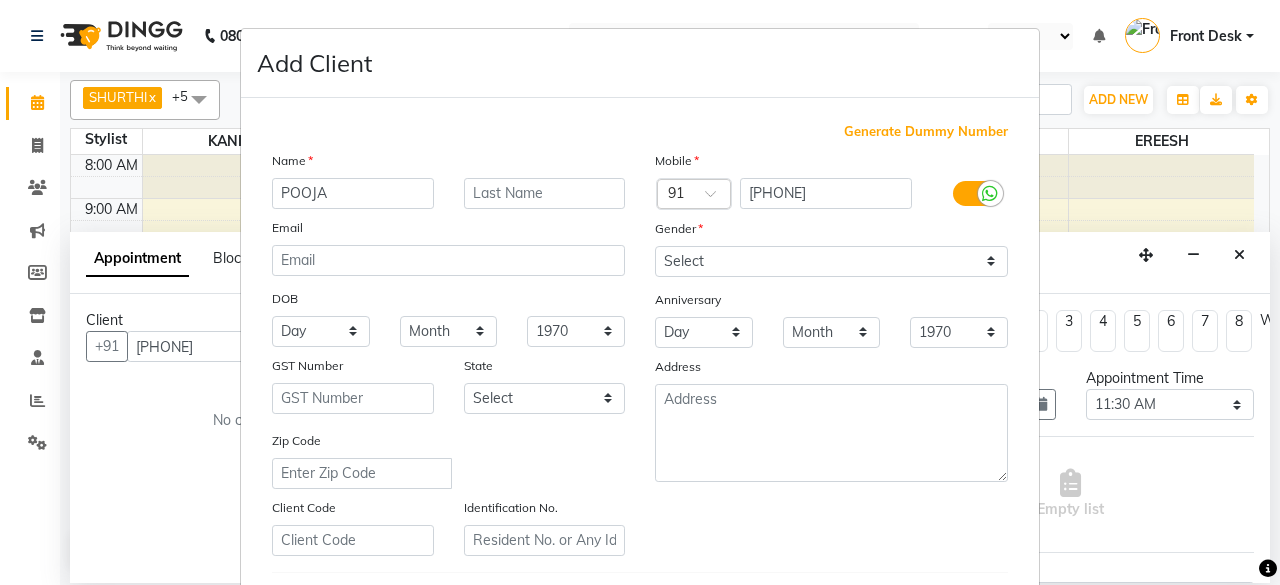 type on "POOJA" 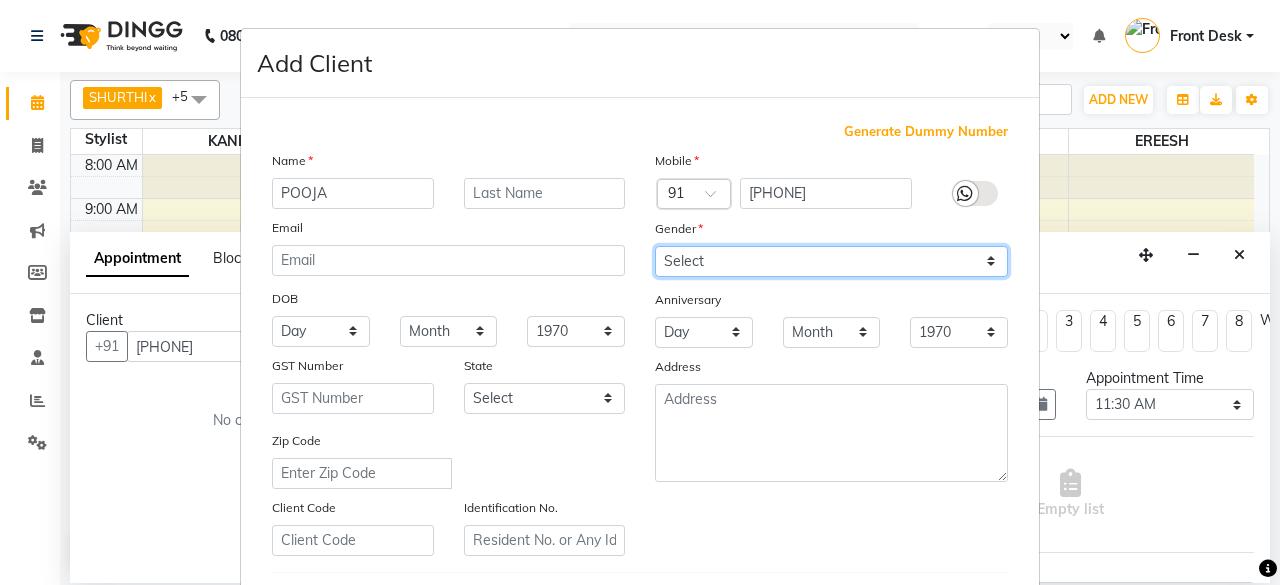 click on "Select Male Female Other Prefer Not To Say" at bounding box center [831, 261] 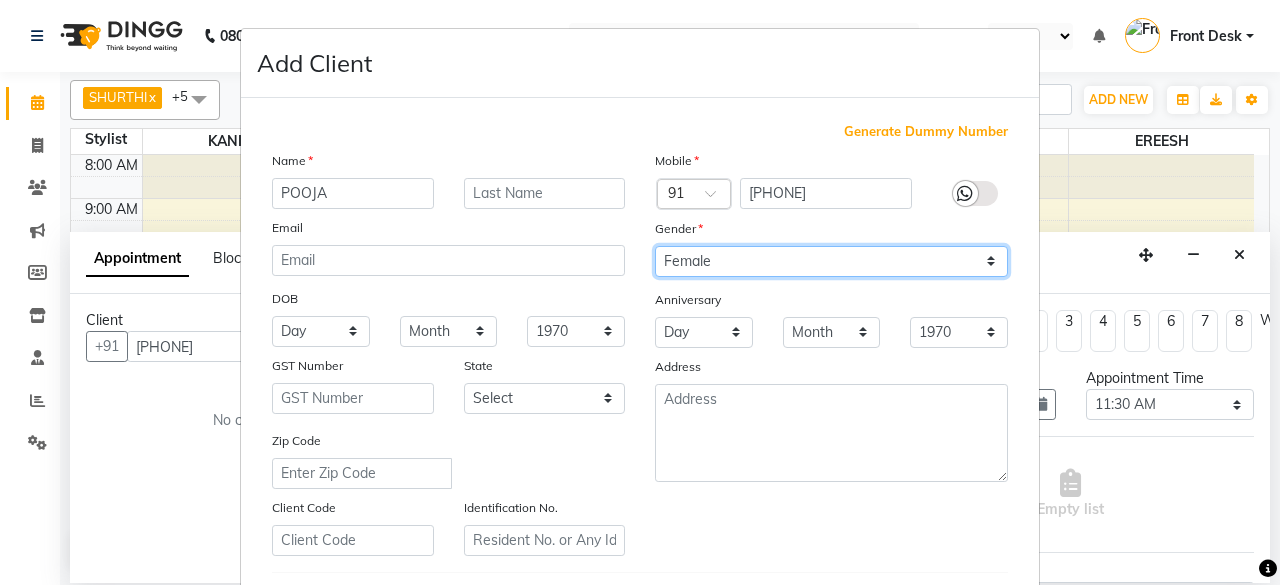 click on "Select Male Female Other Prefer Not To Say" at bounding box center [831, 261] 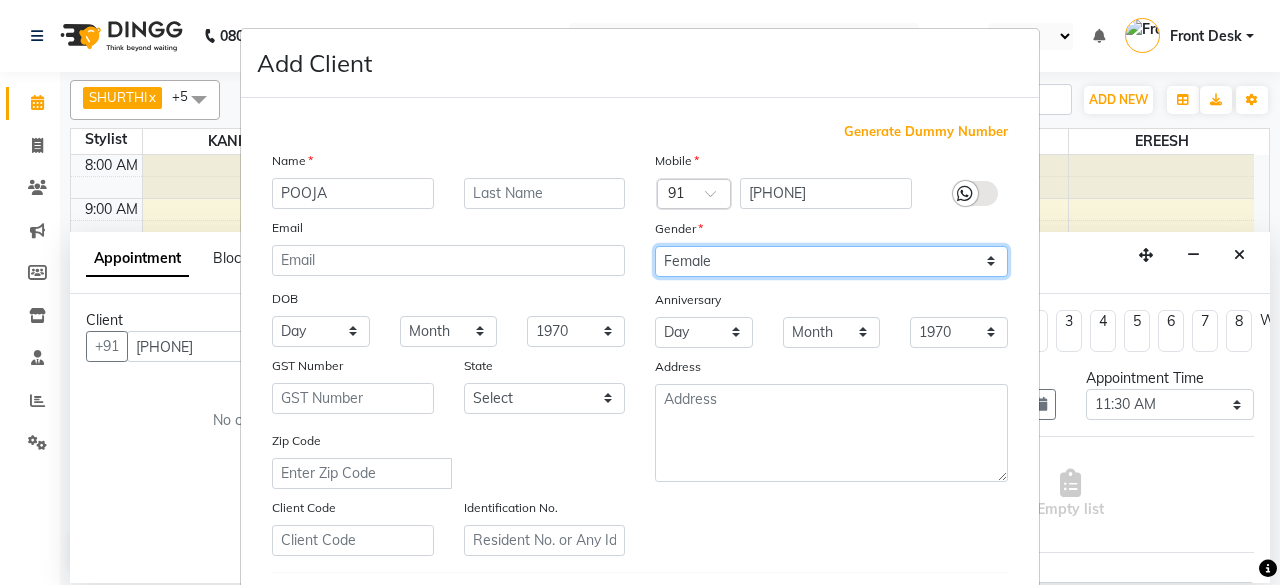 scroll, scrollTop: 334, scrollLeft: 0, axis: vertical 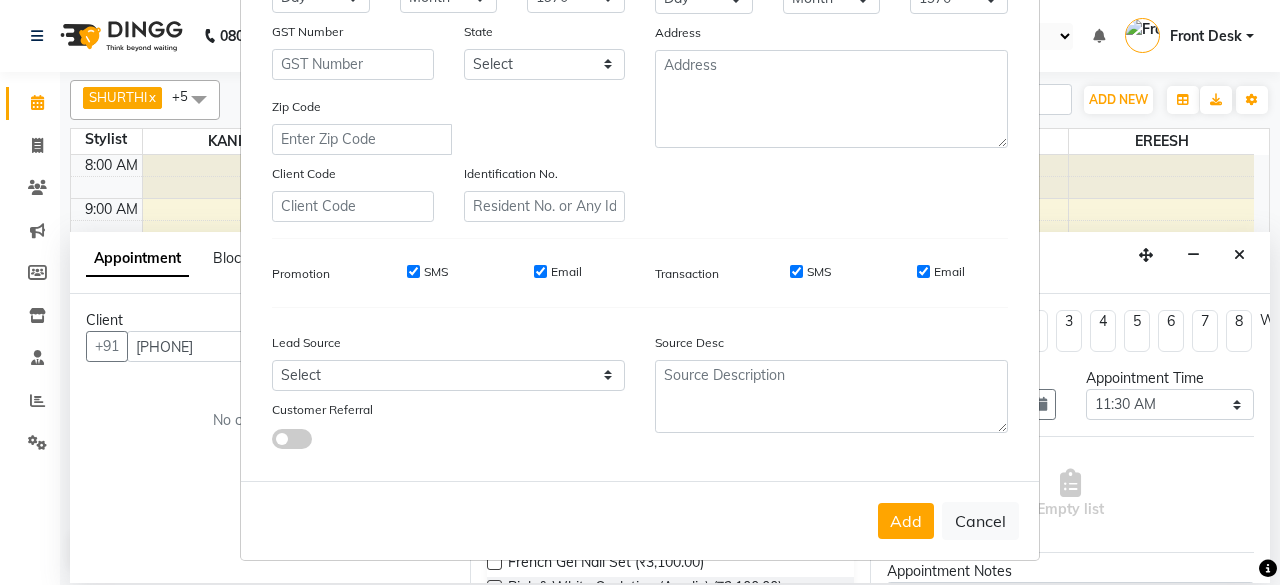 click on "SMS" at bounding box center (796, 271) 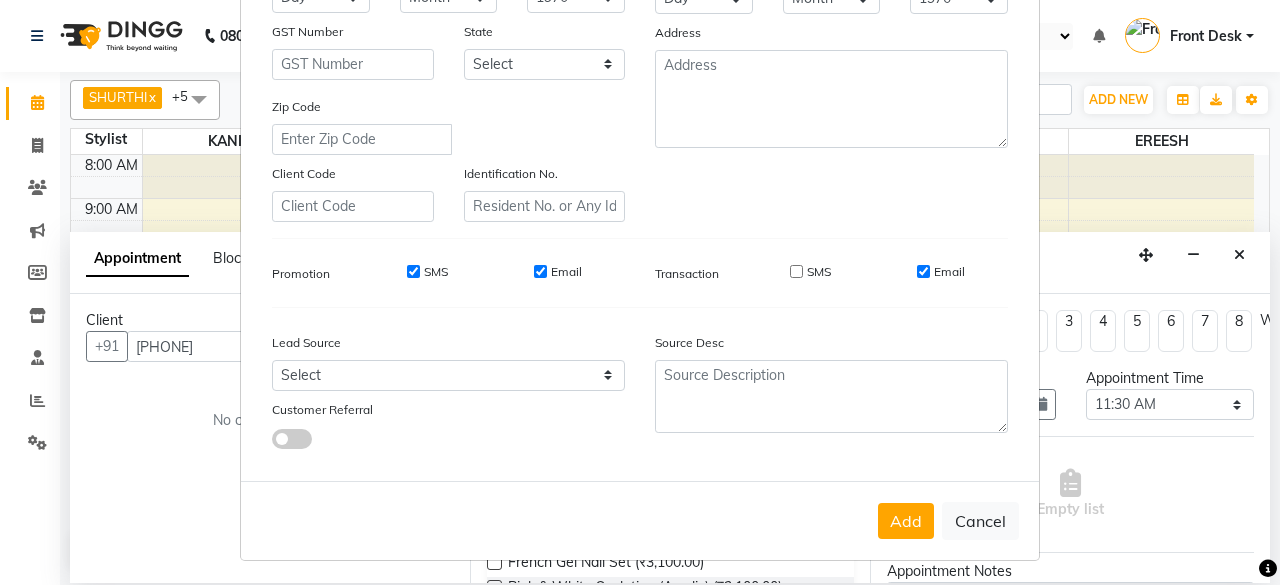 drag, startPoint x: 400, startPoint y: 268, endPoint x: 448, endPoint y: 265, distance: 48.09366 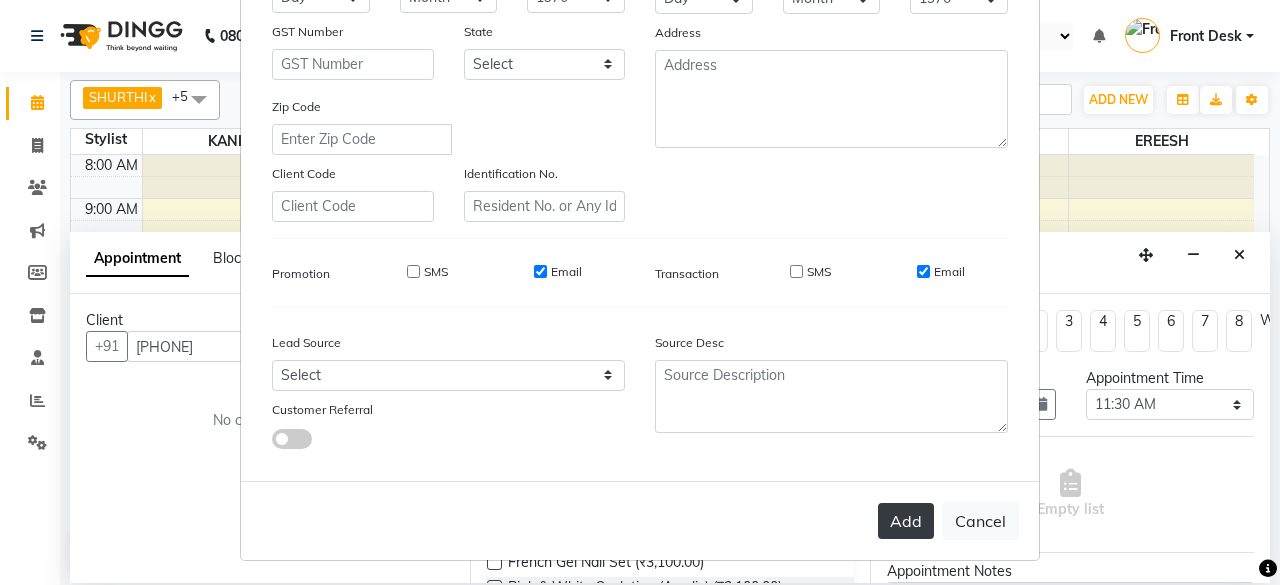 click on "Add" at bounding box center [906, 521] 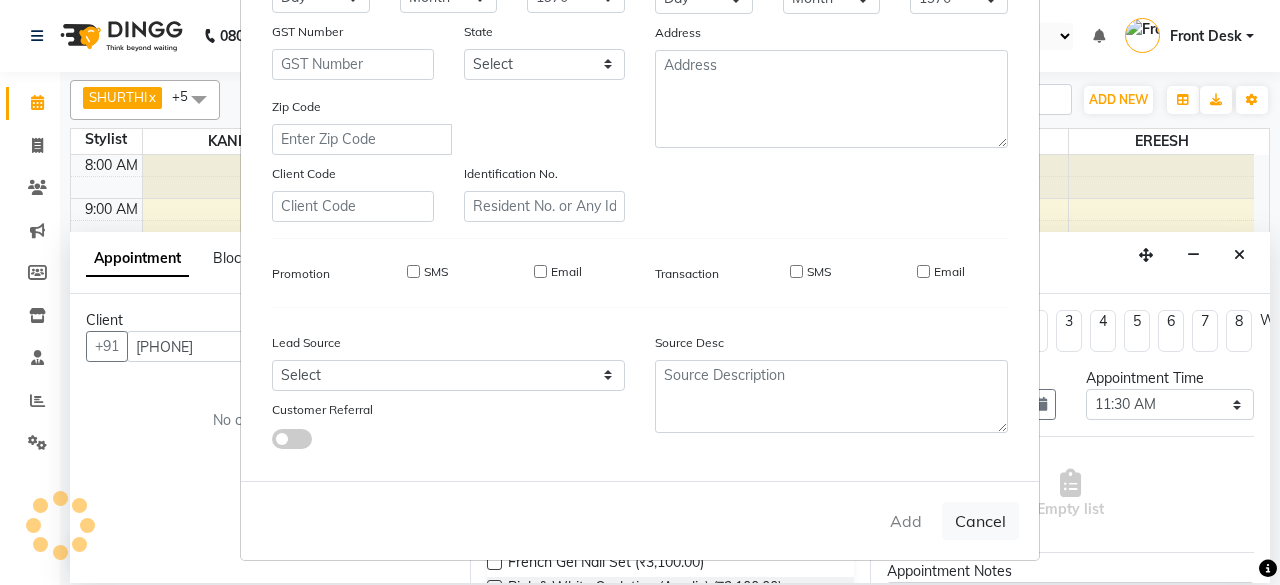 type 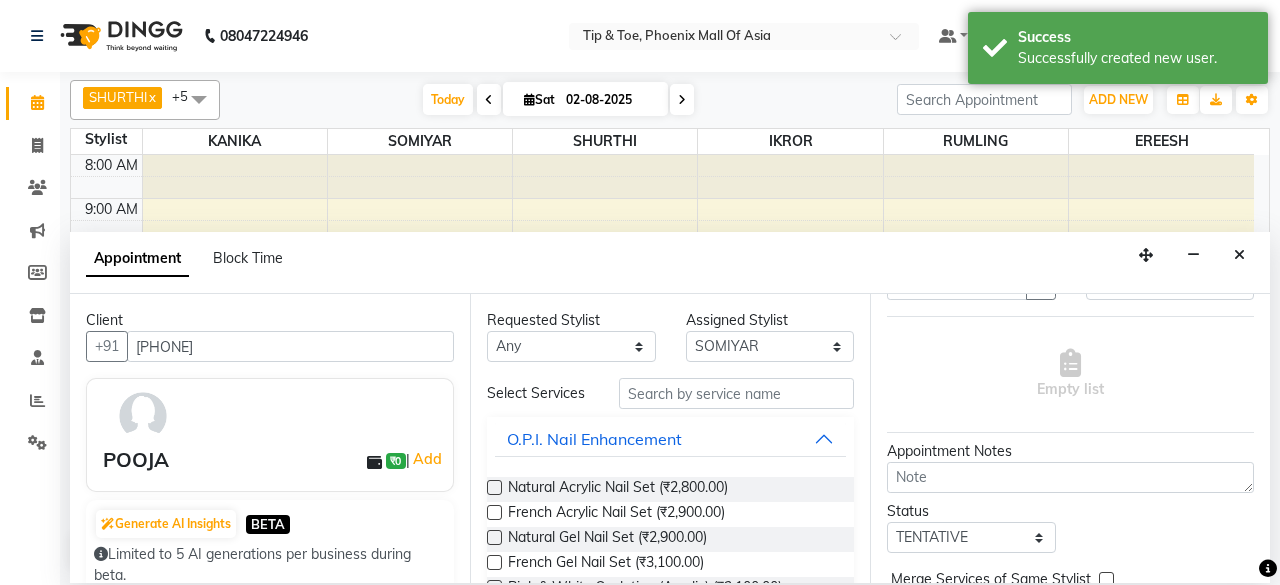 scroll, scrollTop: 0, scrollLeft: 0, axis: both 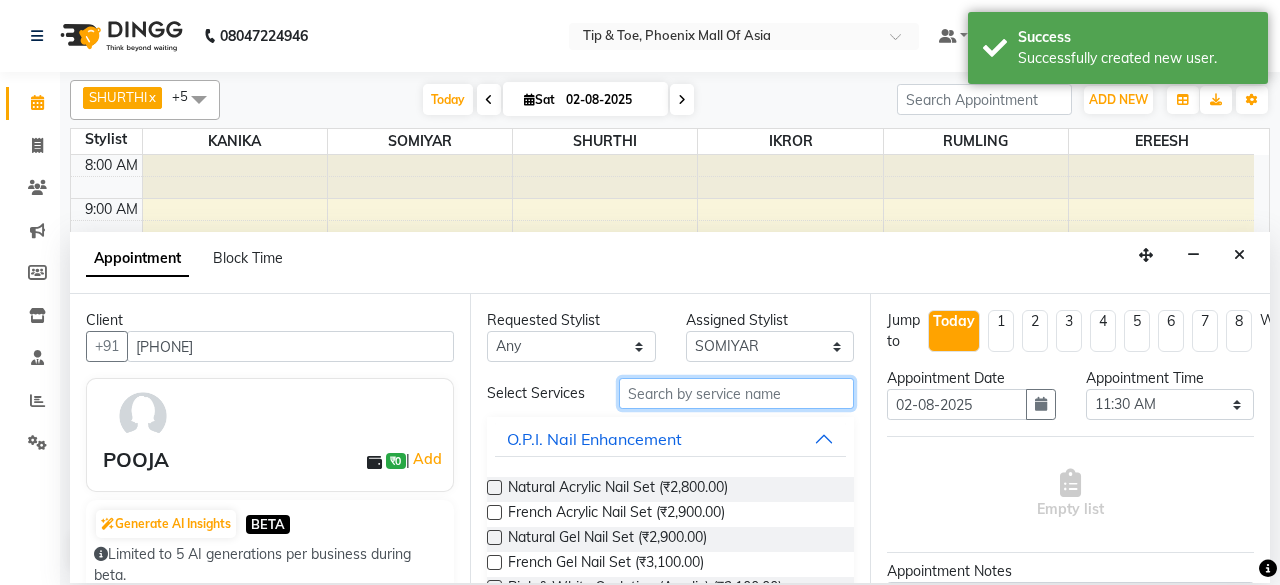 click at bounding box center [736, 393] 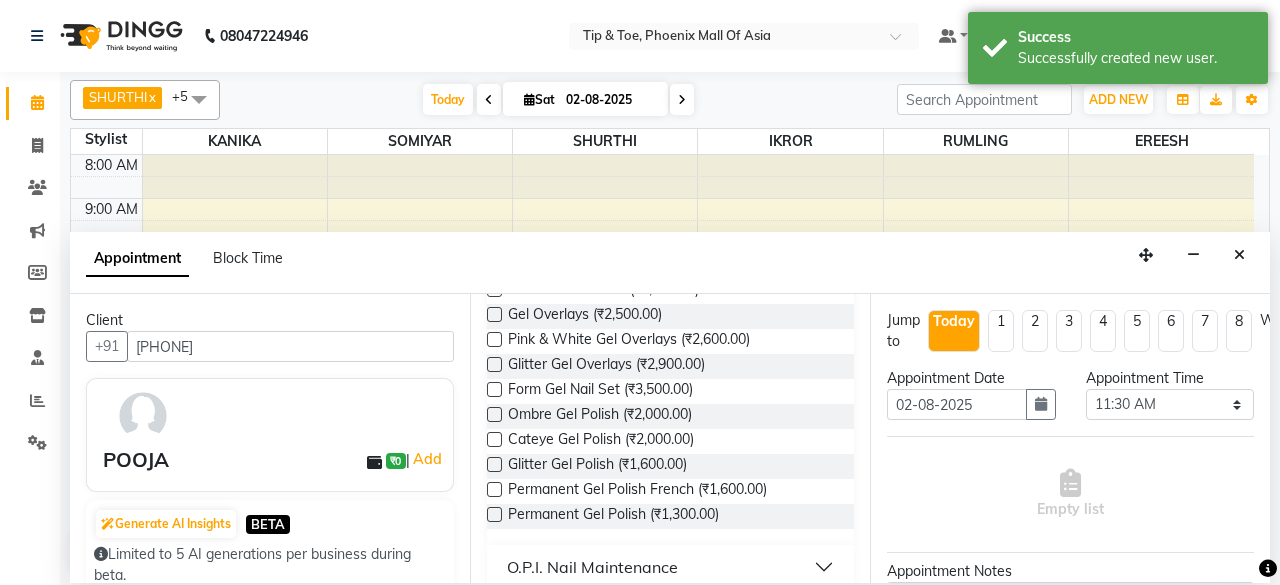 scroll, scrollTop: 300, scrollLeft: 0, axis: vertical 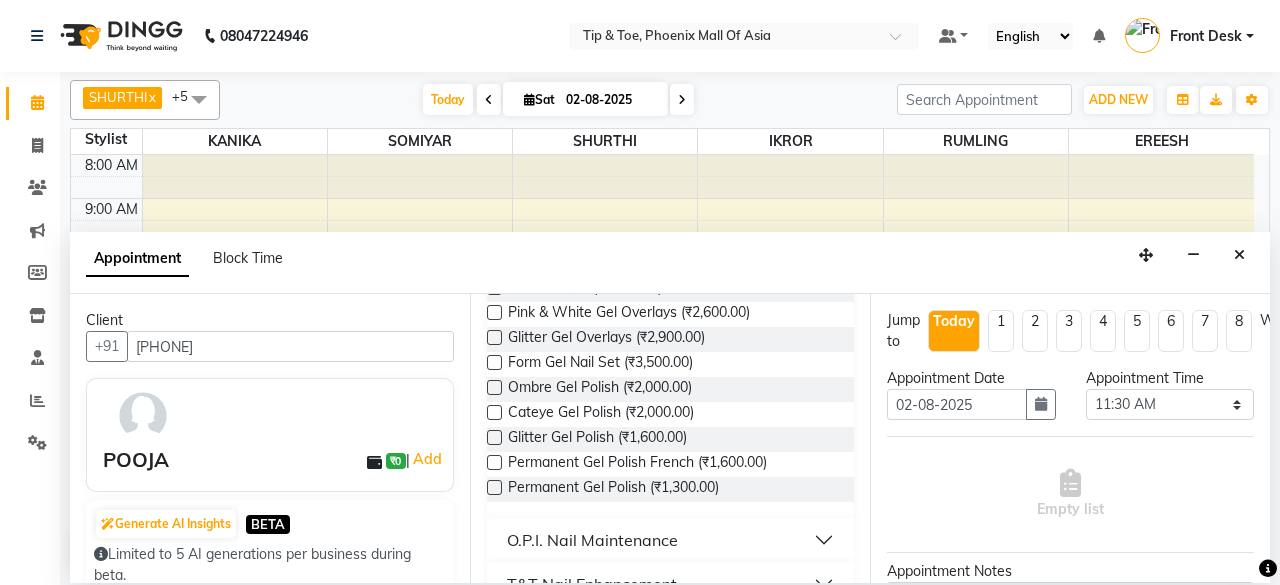 type on "GEL" 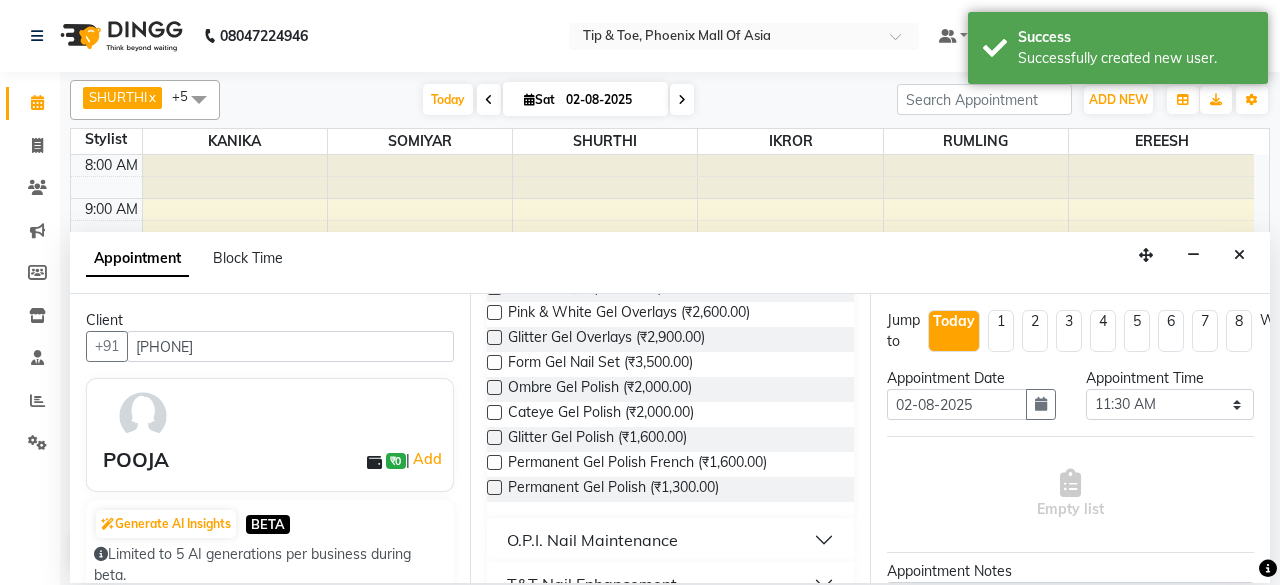 click at bounding box center [494, 487] 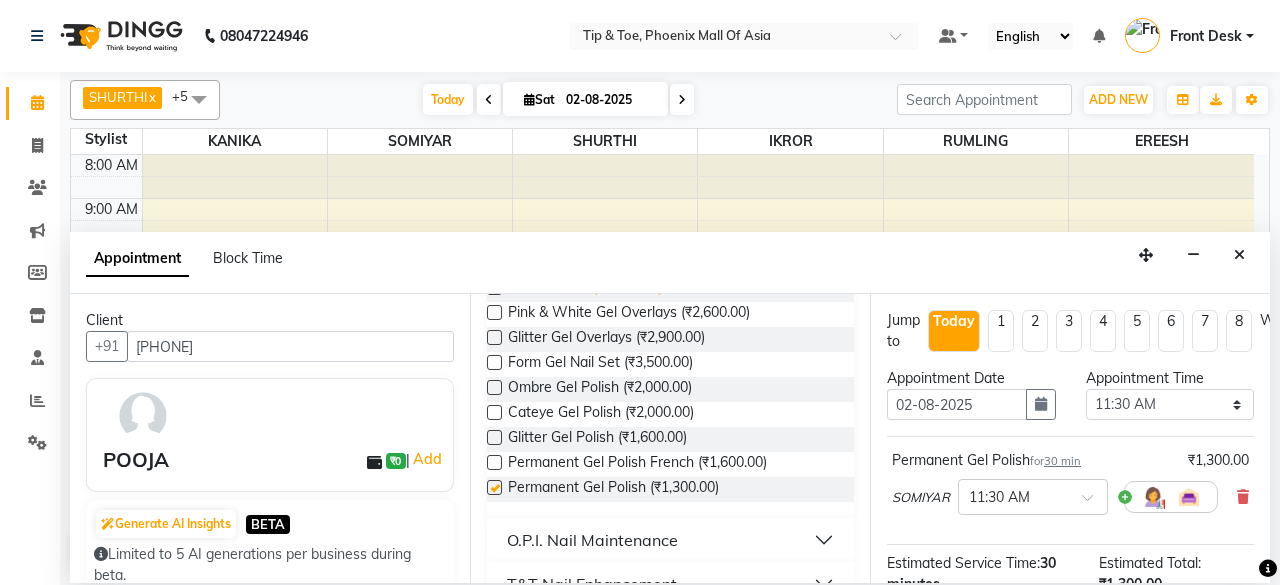 checkbox on "false" 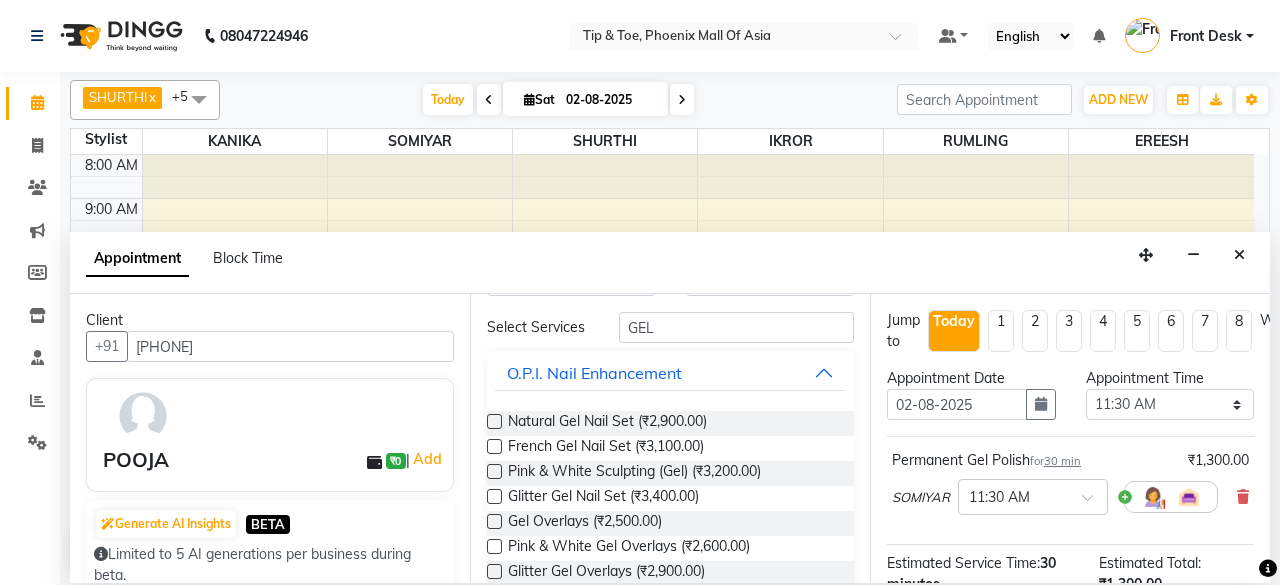 scroll, scrollTop: 0, scrollLeft: 0, axis: both 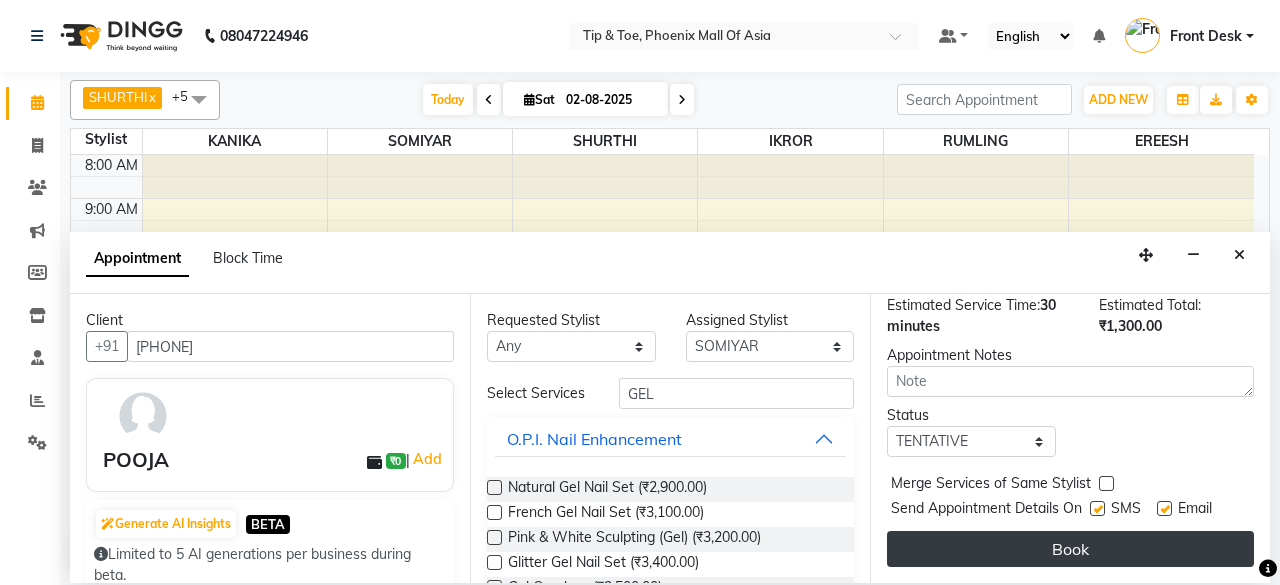 click on "Book" at bounding box center [1070, 549] 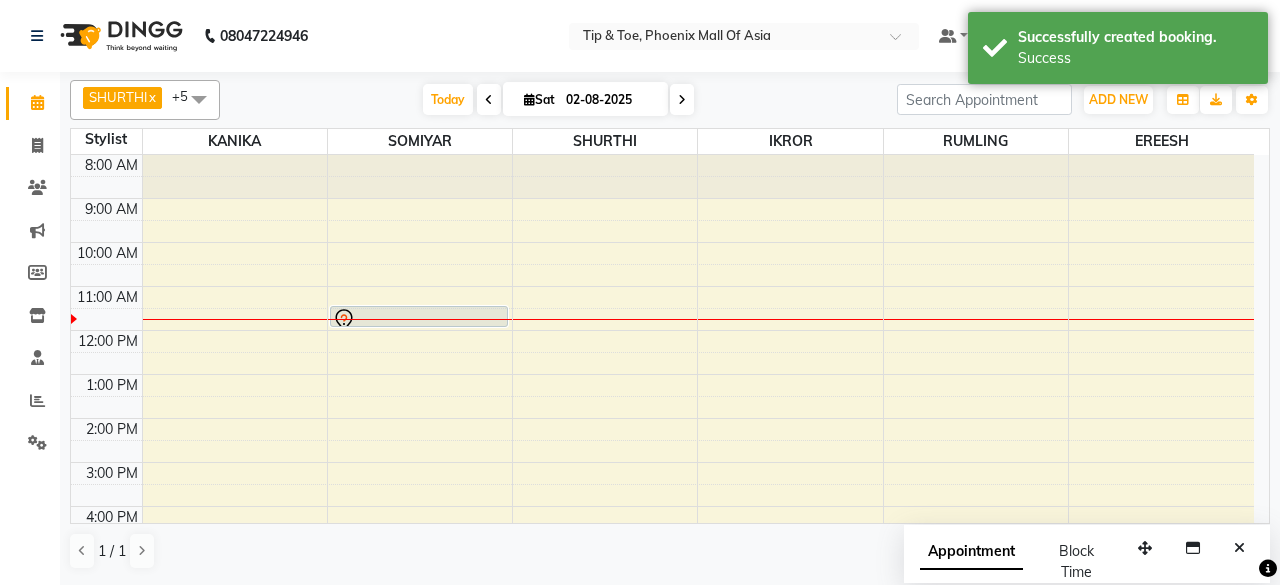 click on "8:00 AM 9:00 AM 10:00 AM 11:00 AM 12:00 PM 1:00 PM 2:00 PM 3:00 PM 4:00 PM 5:00 PM 6:00 PM 7:00 PM 8:00 PM             [FIRST], TK02, 11:30 AM-12:00 PM, Permanent Gel Polish             [FIRST], TK01, 06:00 PM-07:00 PM, T&T Natural Acrylic Nail Set             [FIRST], TK01, 07:00 PM-07:30 PM, T&T Permanent Gel Polish" at bounding box center [662, 440] 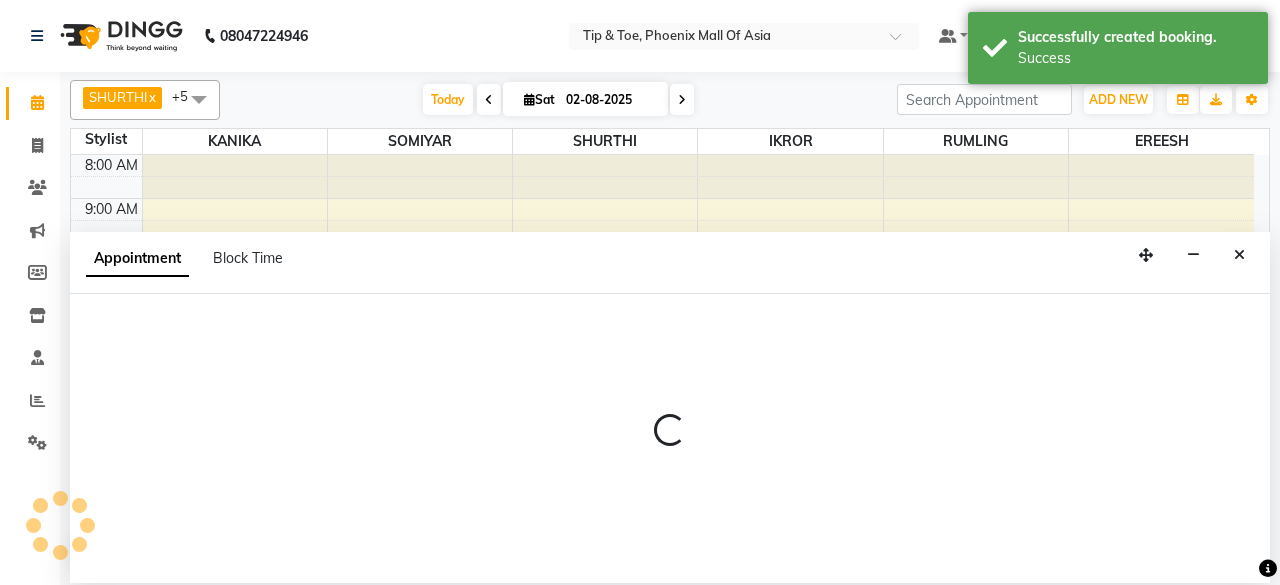 select on "38823" 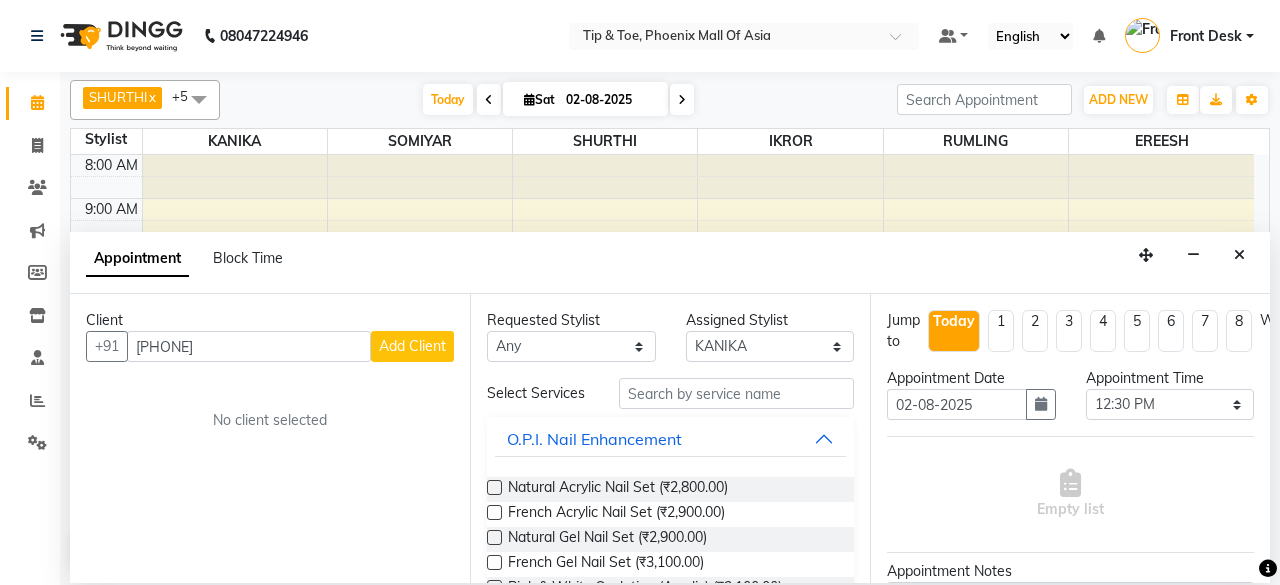 type on "[PHONE]" 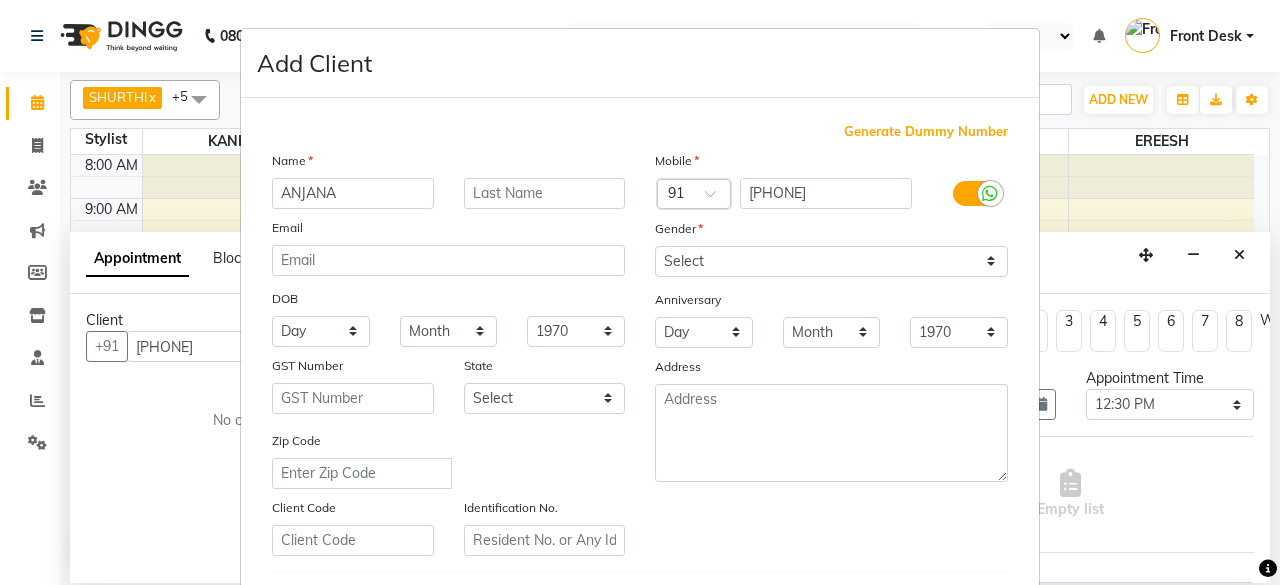 type on "ANJANA" 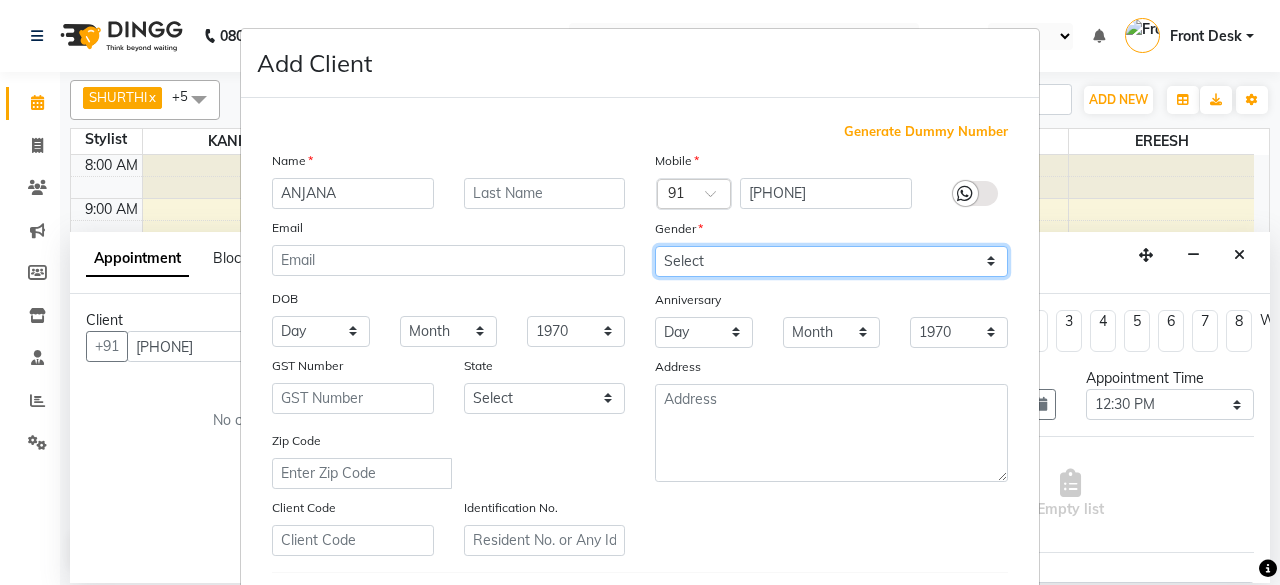 click on "Select Male Female Other Prefer Not To Say" at bounding box center [831, 261] 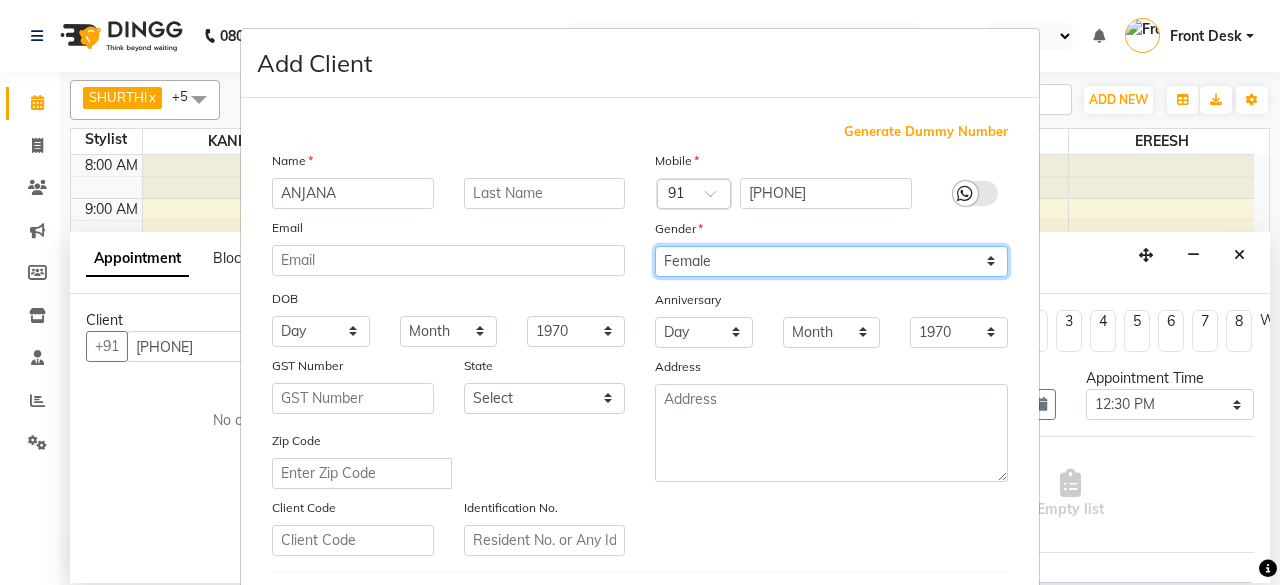 click on "Select Male Female Other Prefer Not To Say" at bounding box center (831, 261) 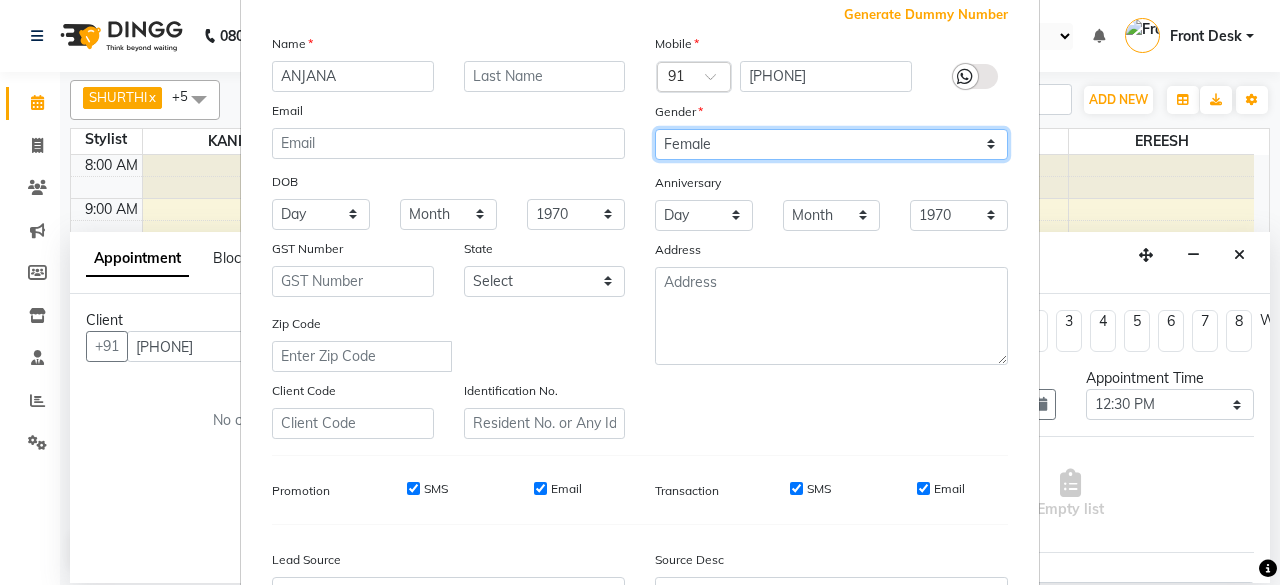 scroll, scrollTop: 334, scrollLeft: 0, axis: vertical 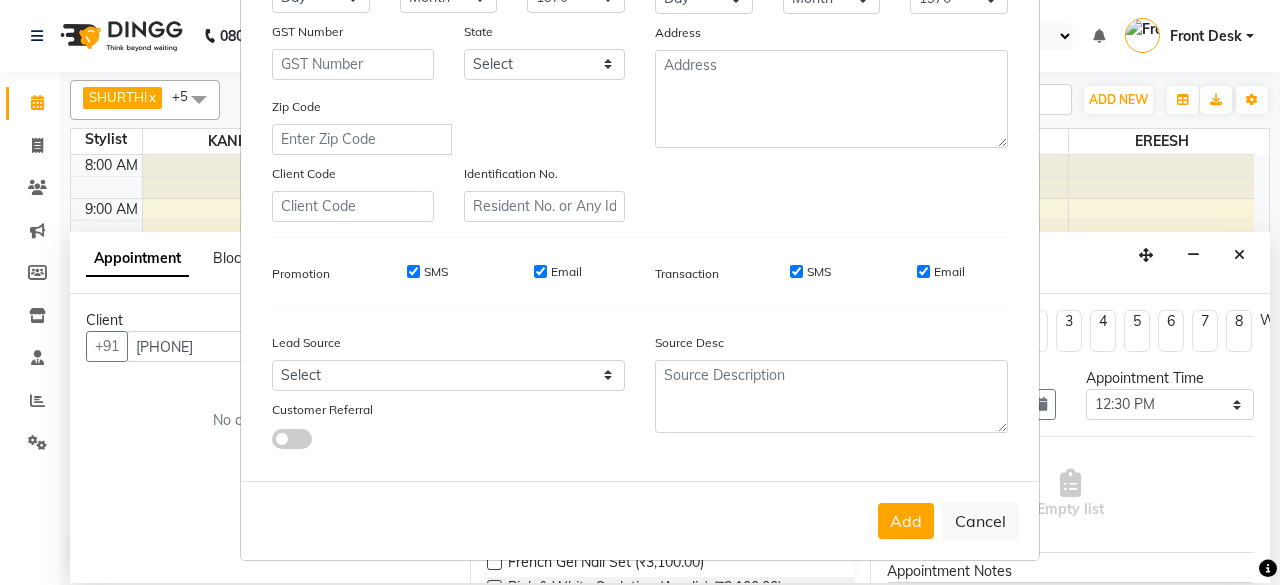 click on "Add" at bounding box center (906, 521) 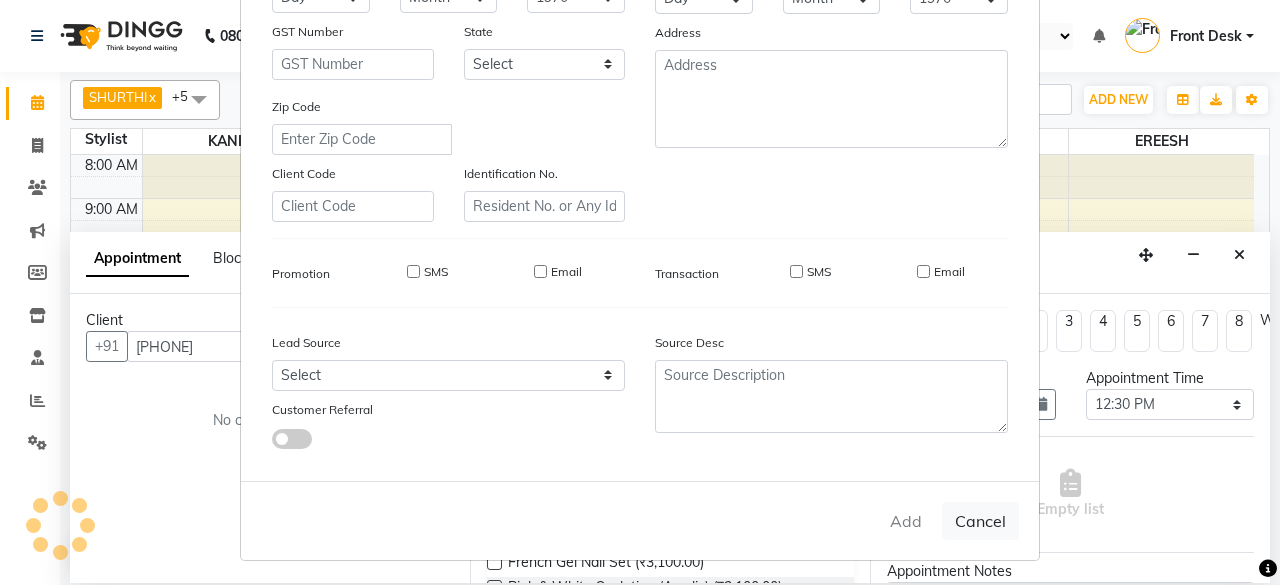 type 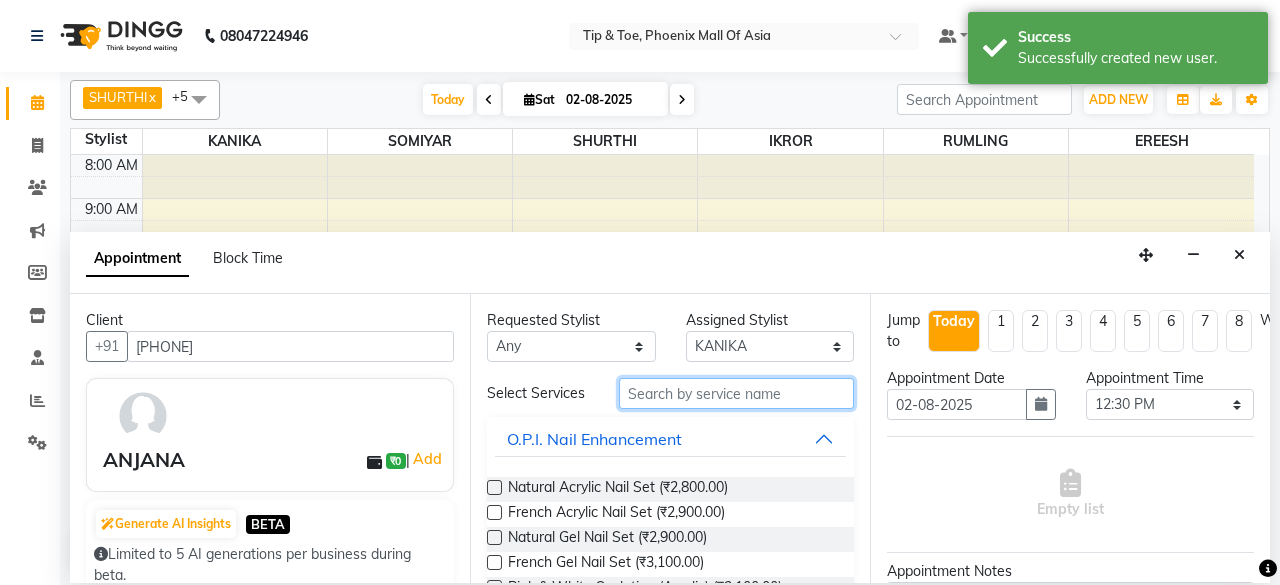 click at bounding box center [736, 393] 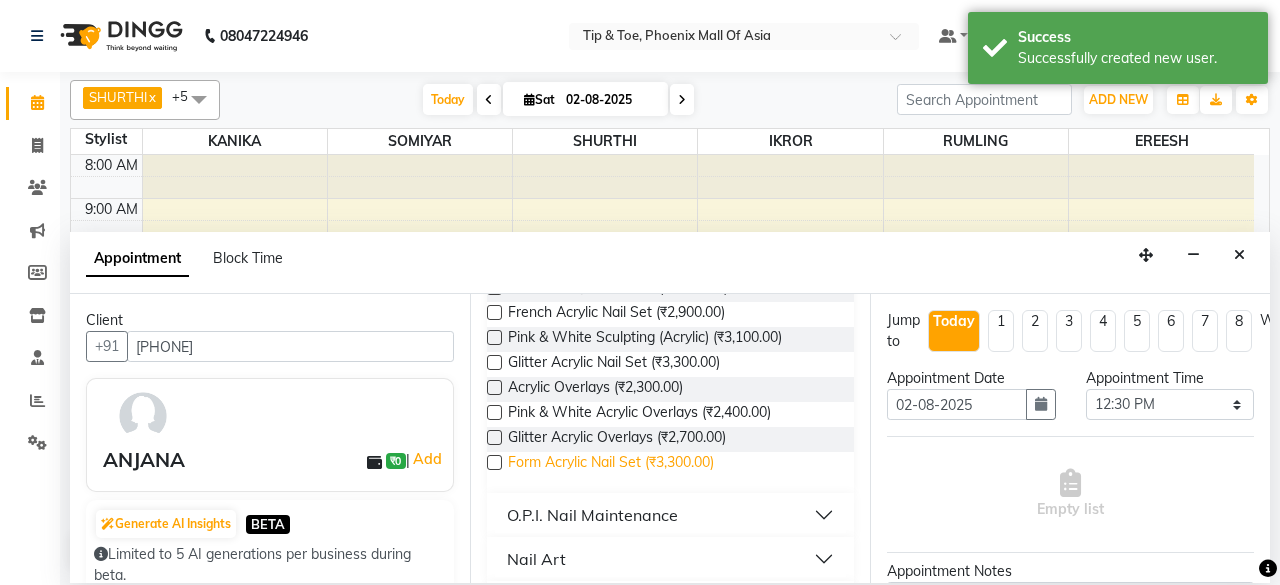 scroll, scrollTop: 0, scrollLeft: 0, axis: both 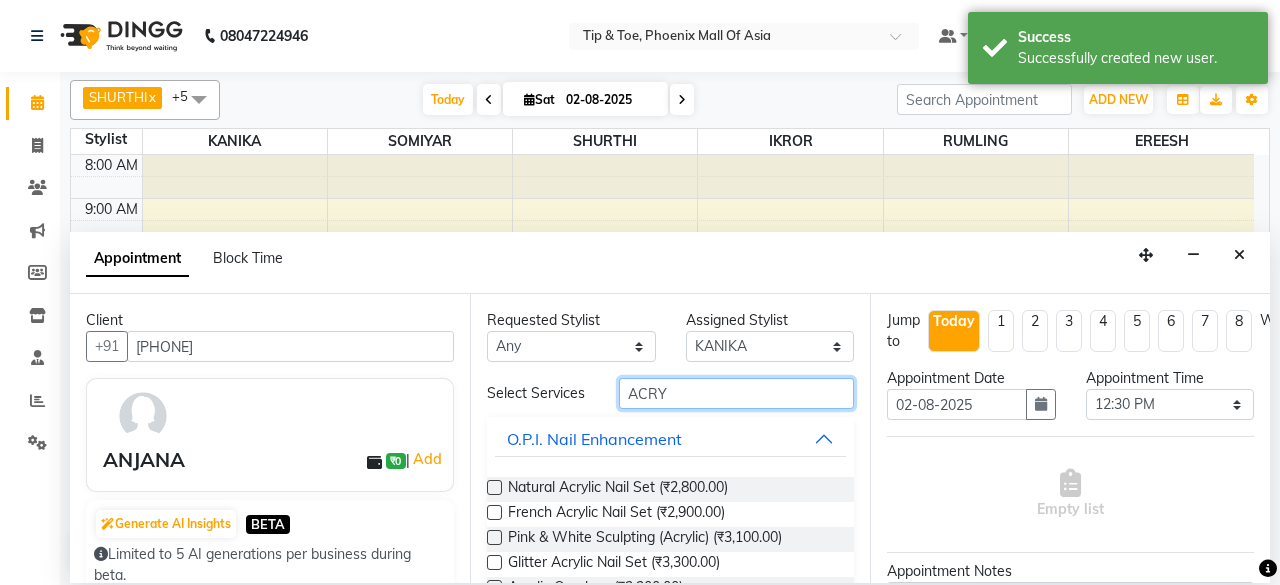 click on "ACRY" at bounding box center (736, 393) 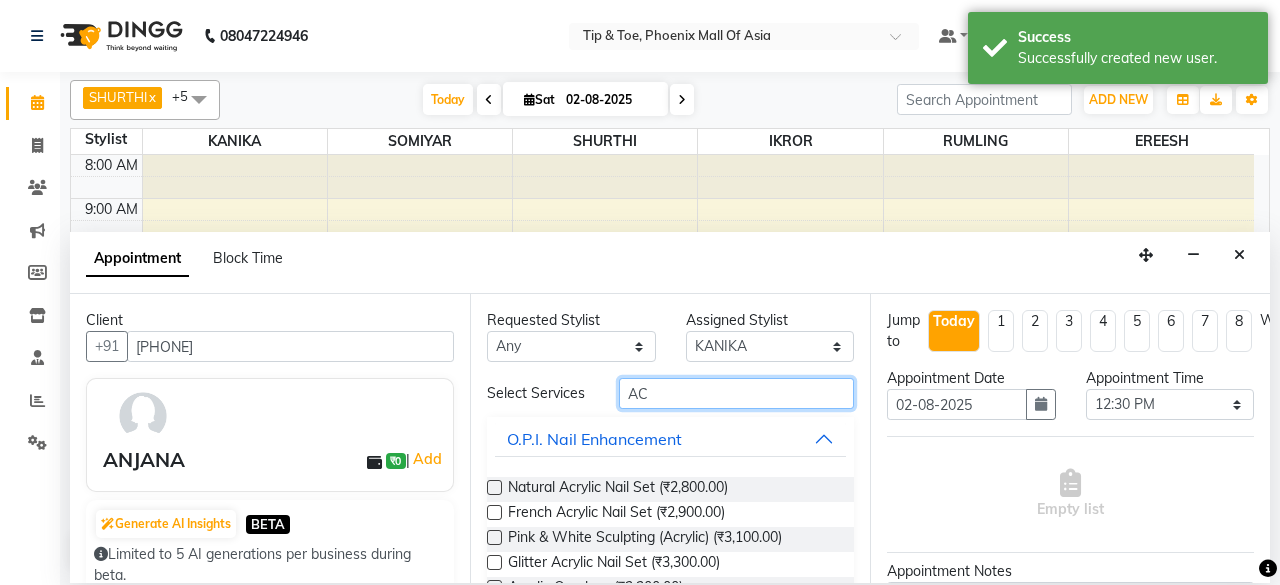 type on "A" 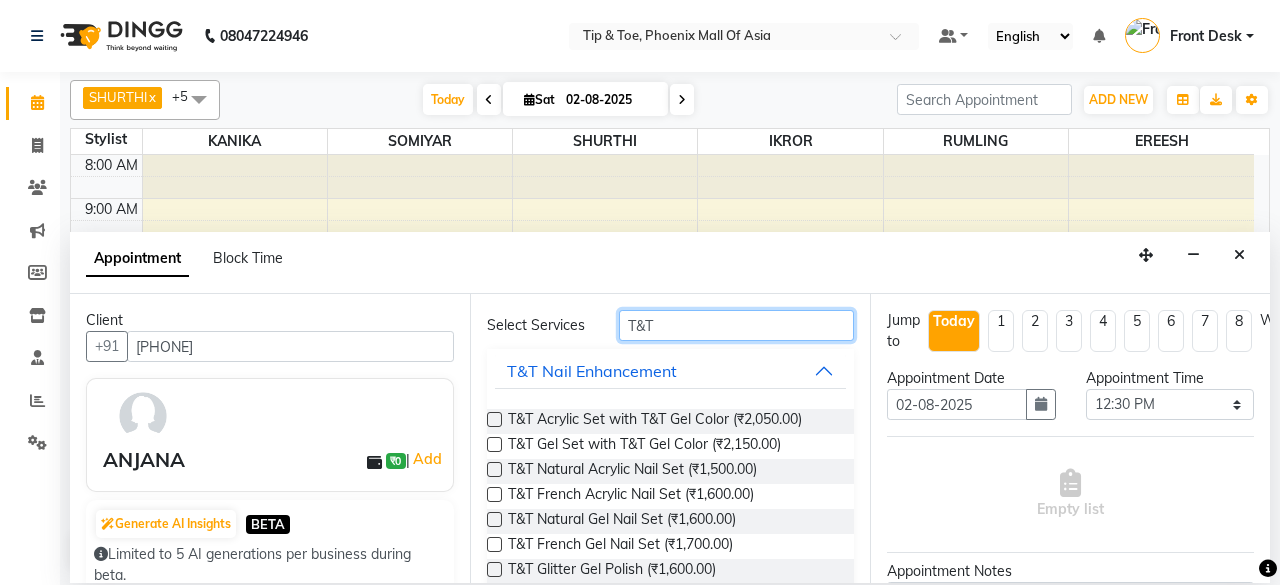 scroll, scrollTop: 100, scrollLeft: 0, axis: vertical 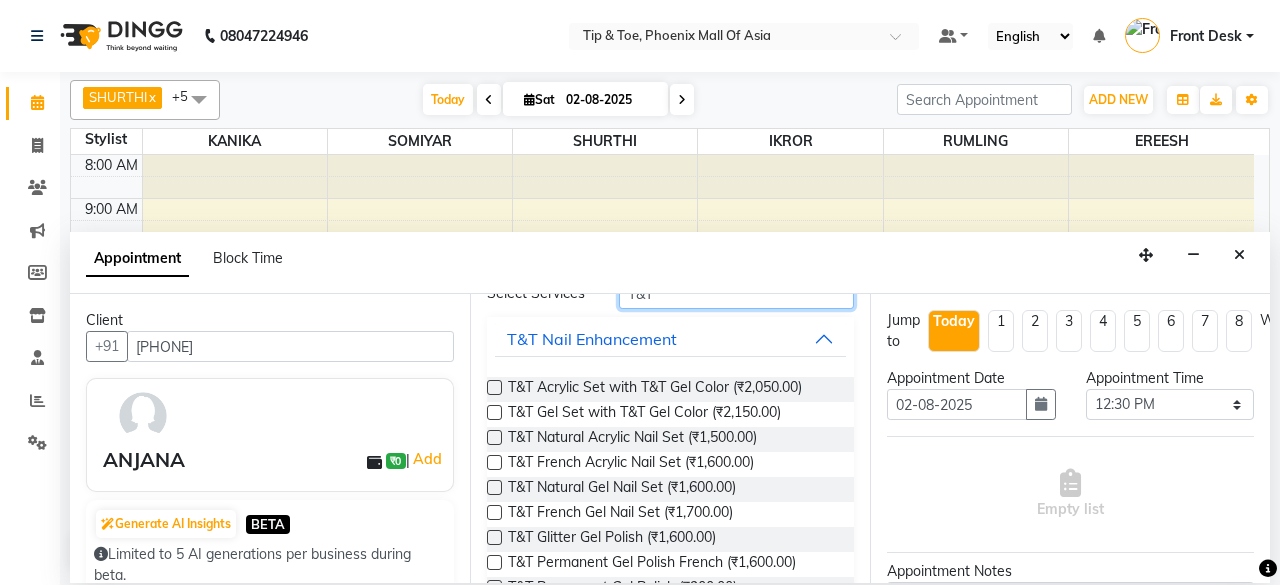 type on "T&T" 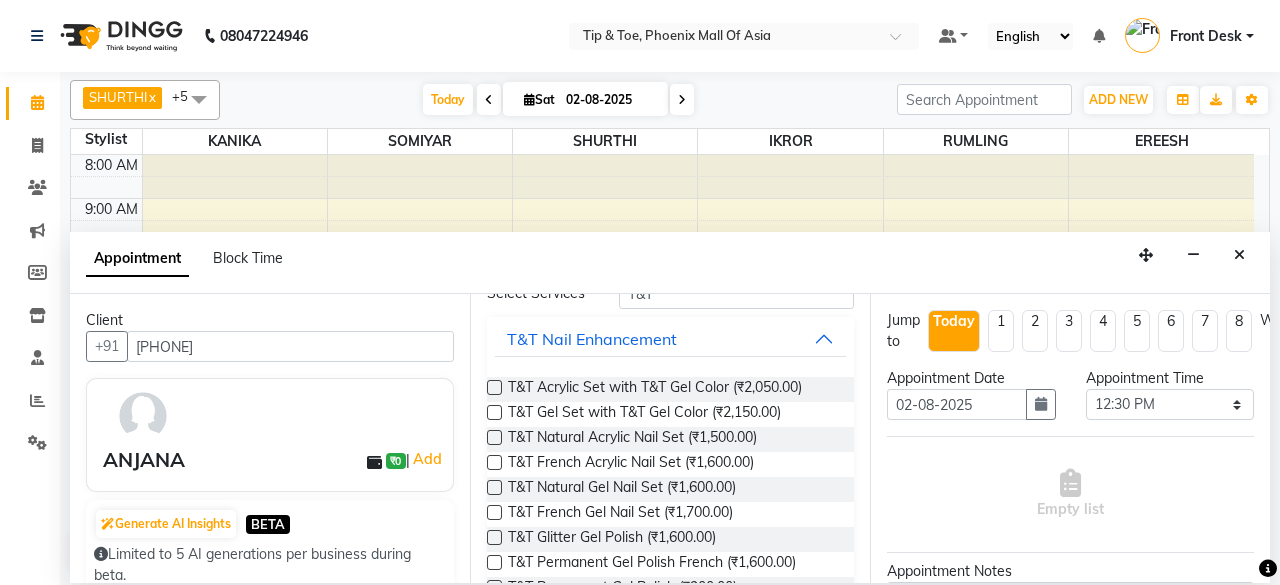 click at bounding box center [494, 437] 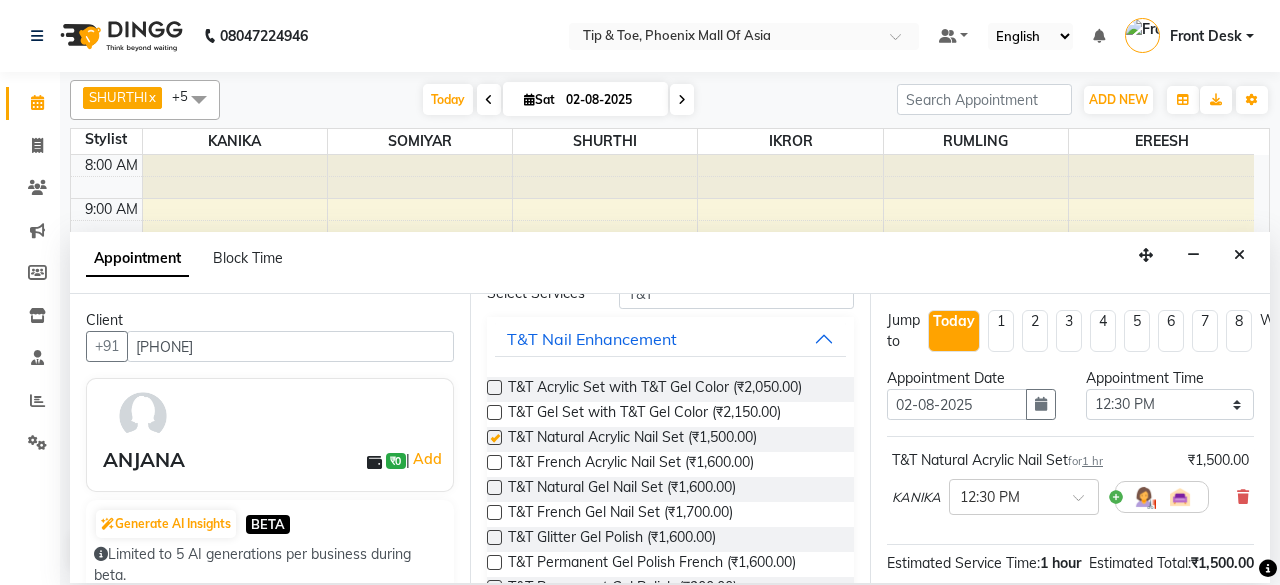 checkbox on "false" 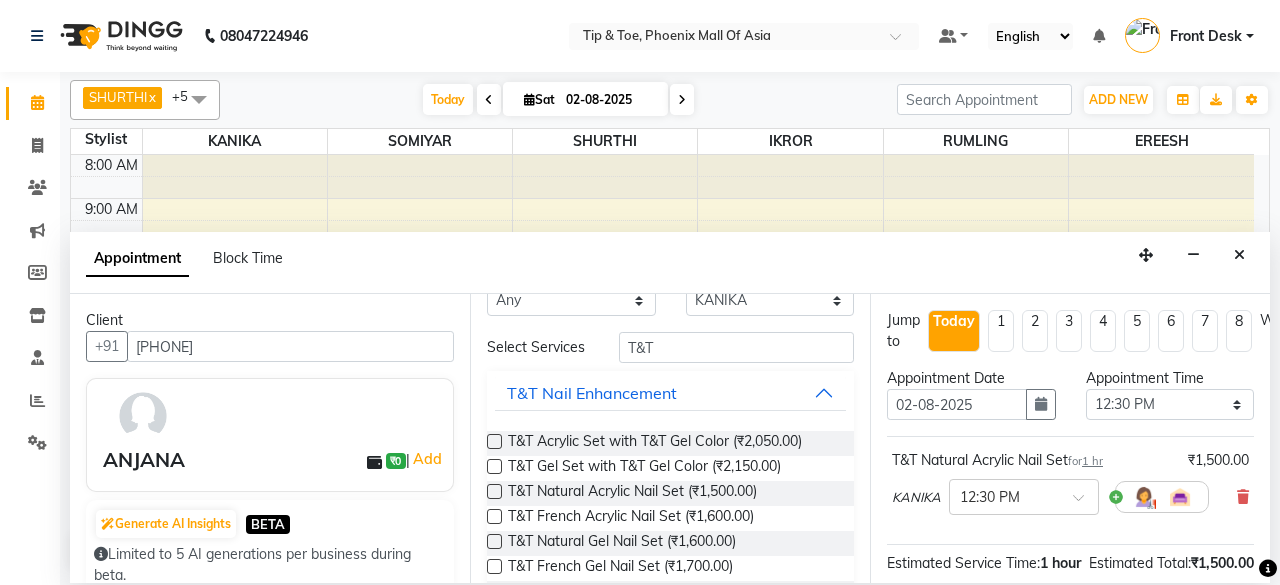 scroll, scrollTop: 0, scrollLeft: 0, axis: both 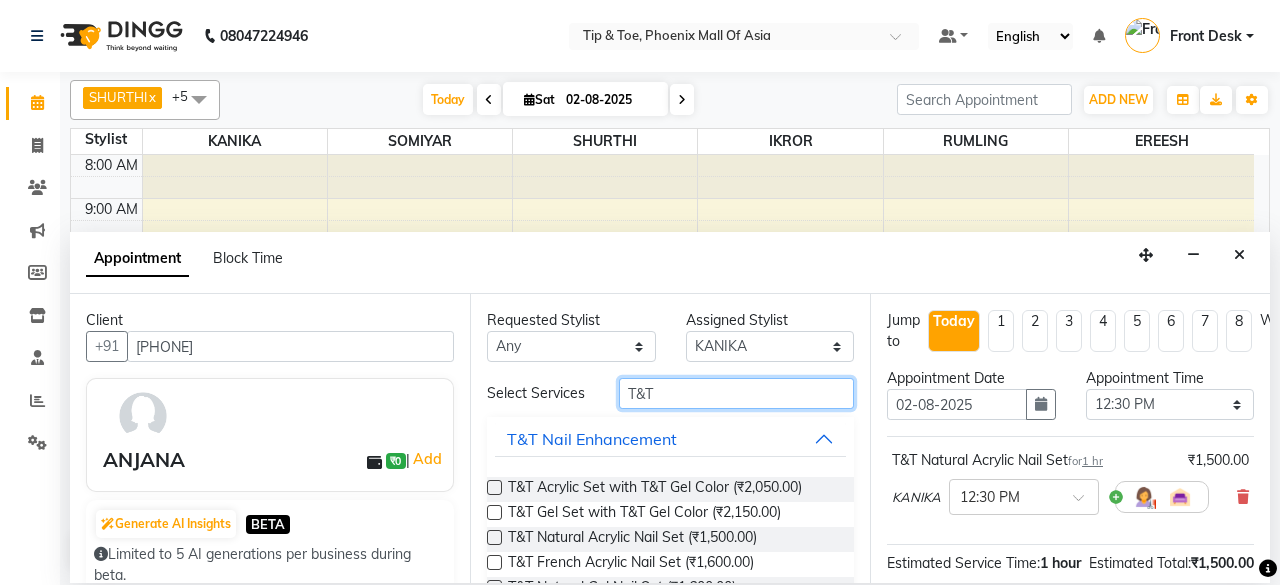 click on "T&T" at bounding box center (736, 393) 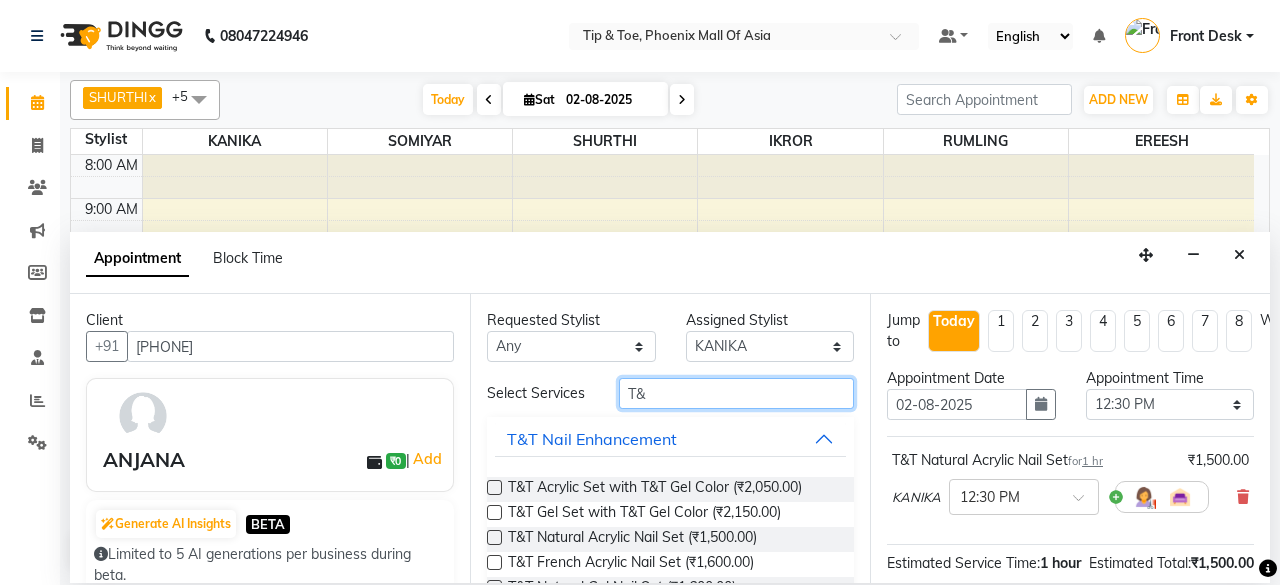 type on "T" 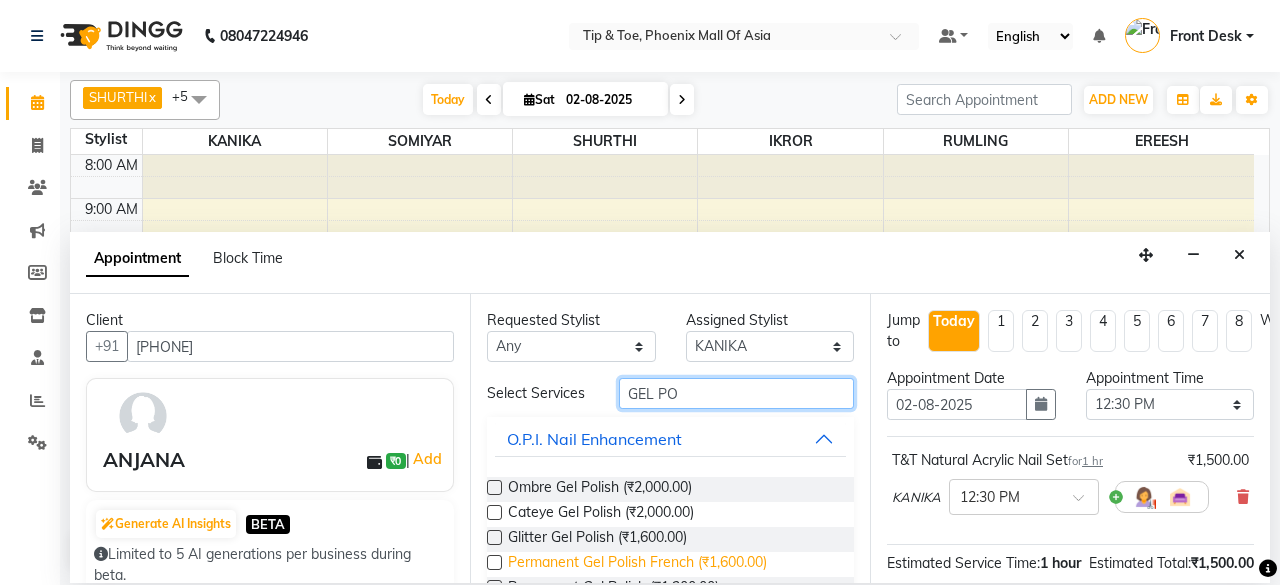 scroll, scrollTop: 182, scrollLeft: 0, axis: vertical 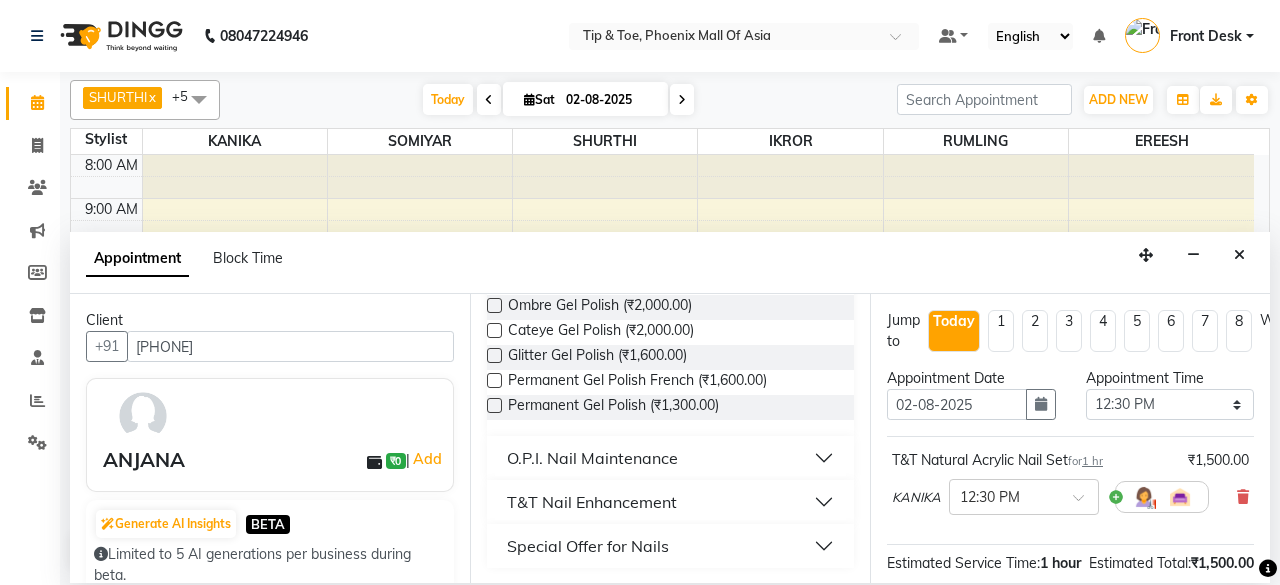 type on "GEL PO" 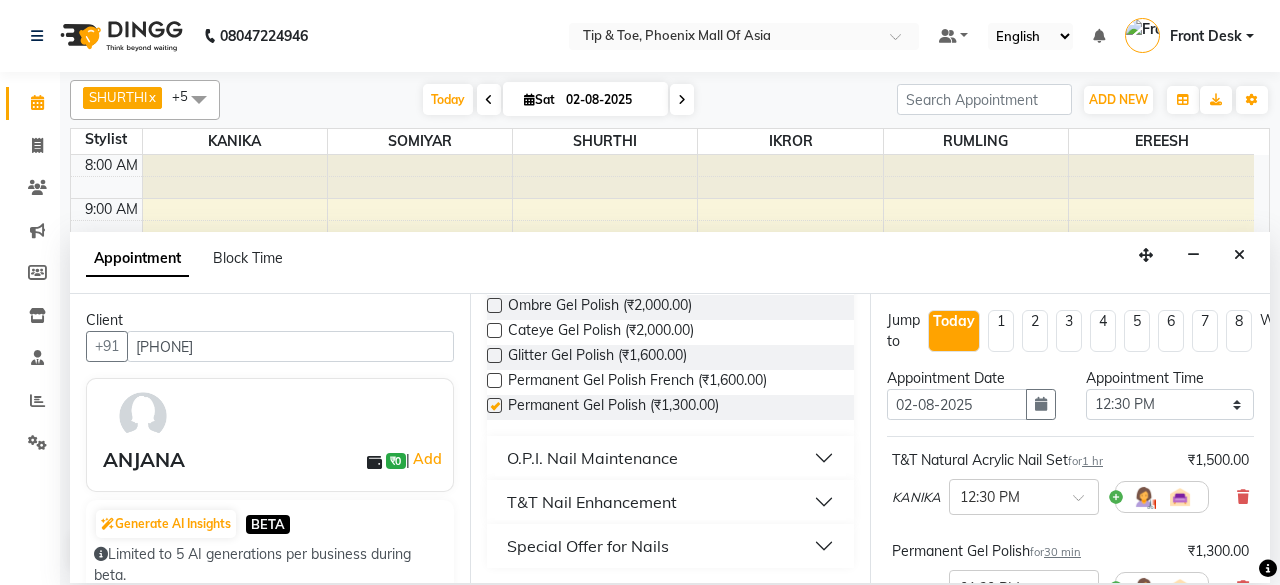 checkbox on "false" 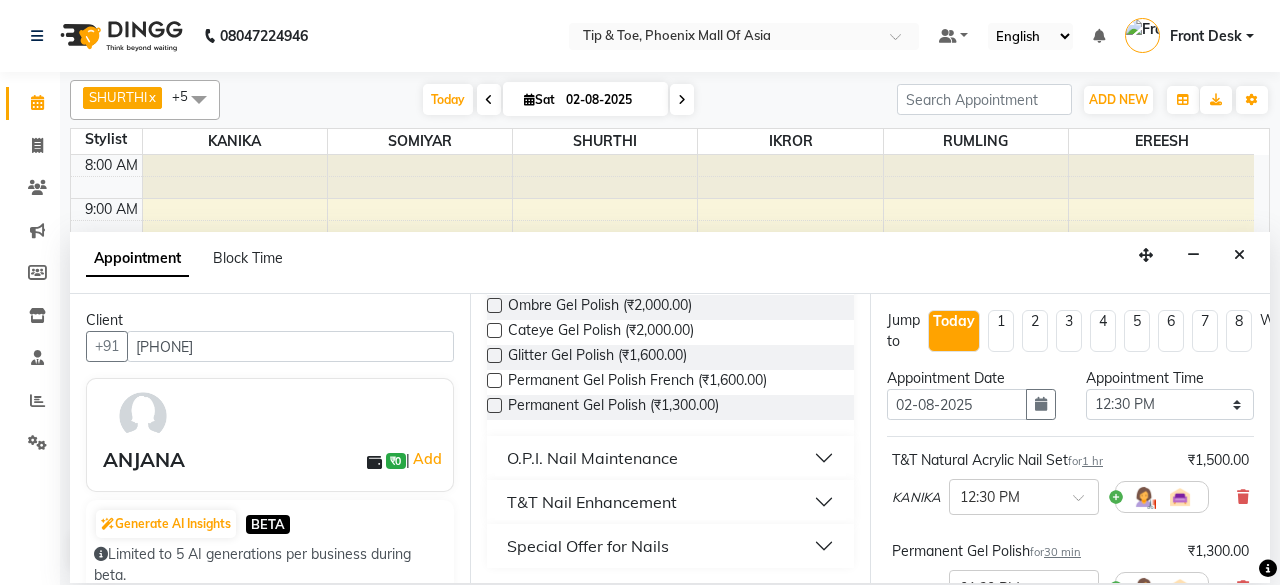 scroll, scrollTop: 363, scrollLeft: 0, axis: vertical 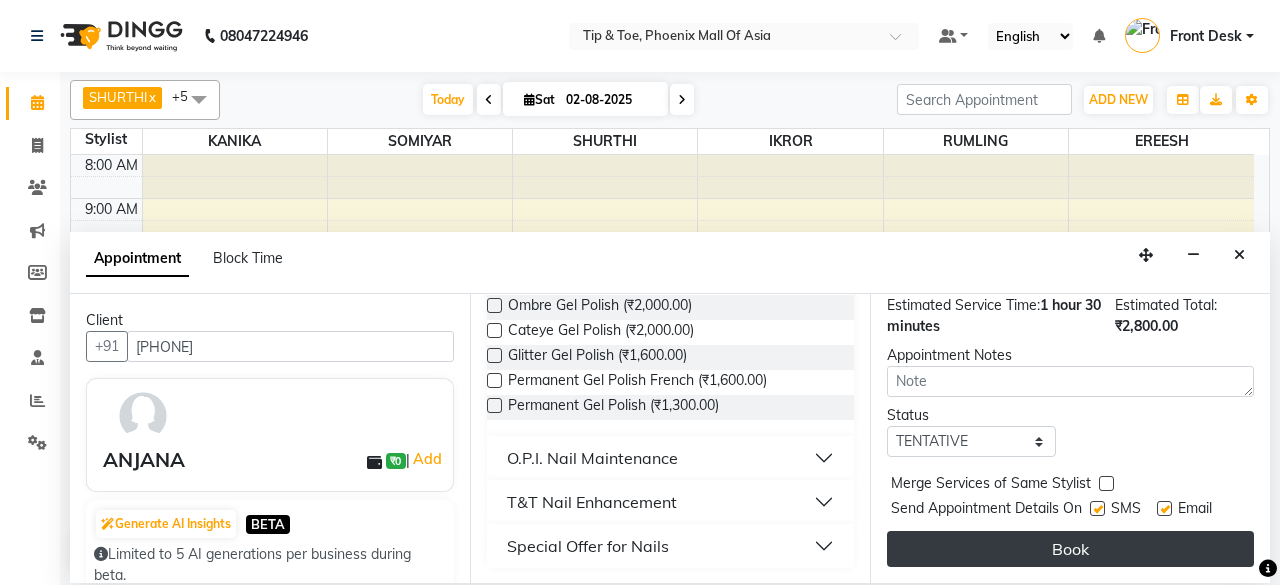 click on "Book" at bounding box center [1070, 549] 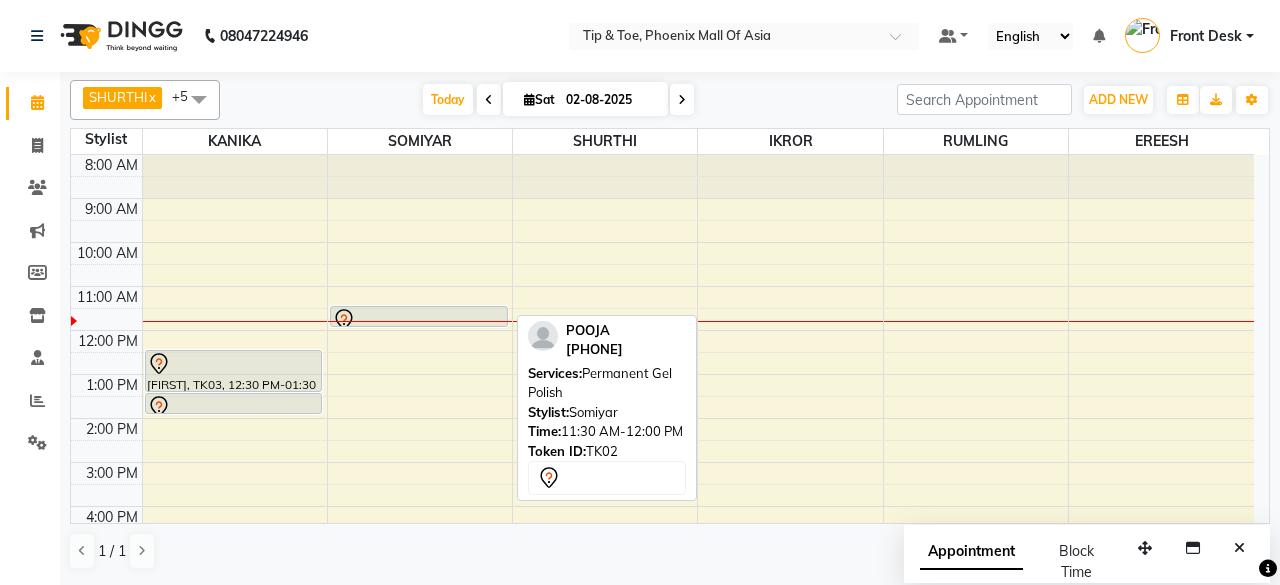 click at bounding box center [419, 326] 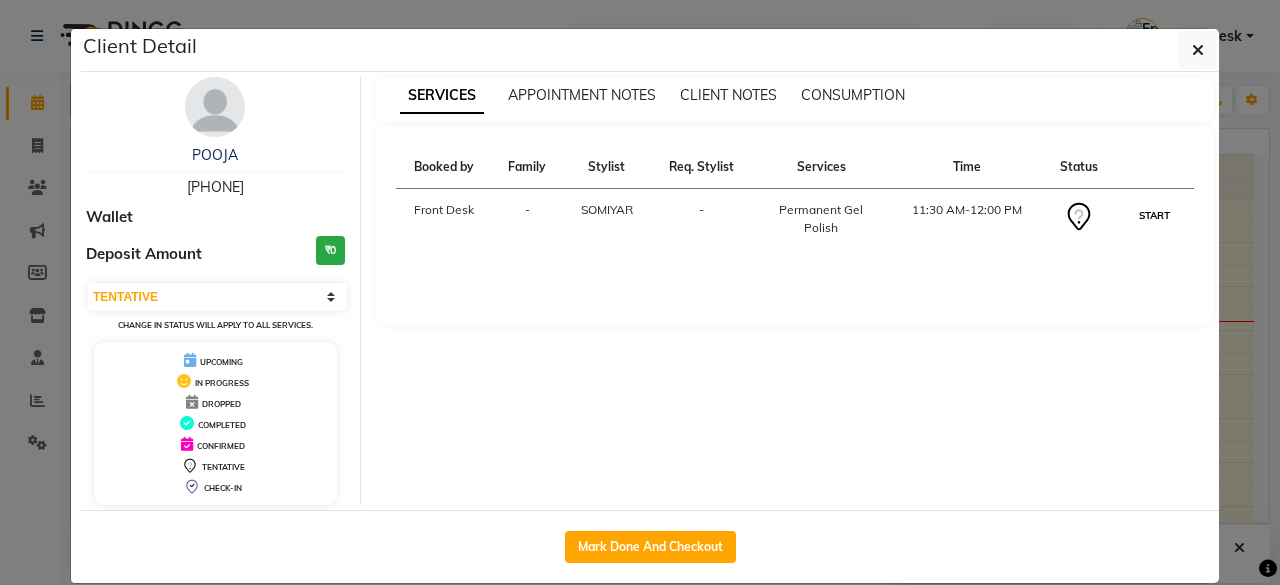 click on "START" at bounding box center (1154, 215) 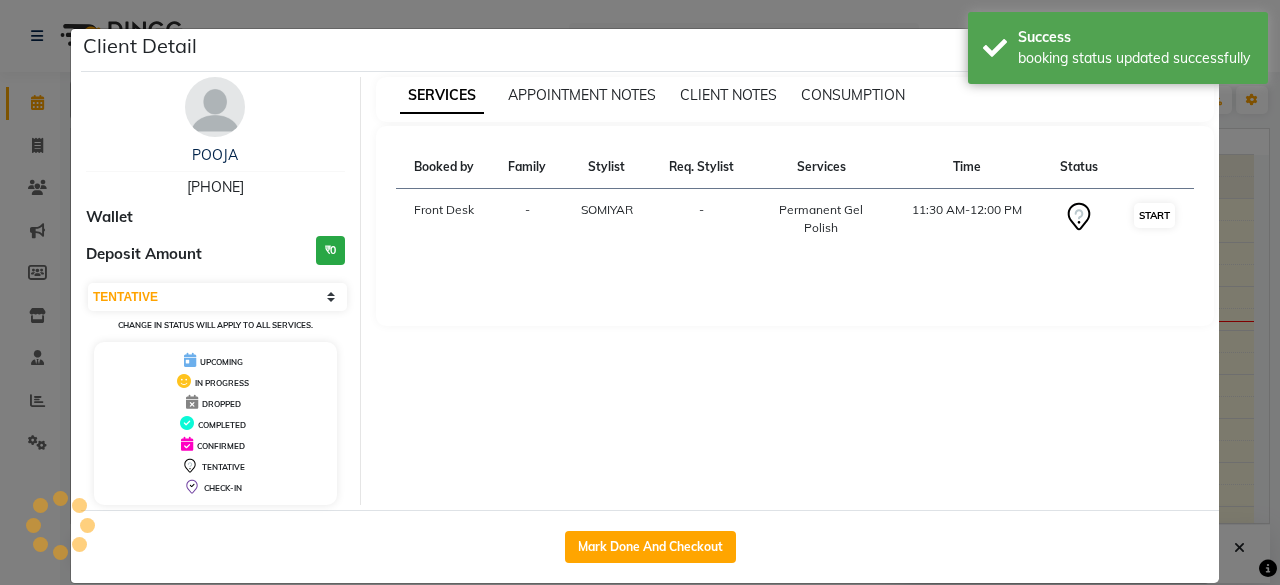 select on "1" 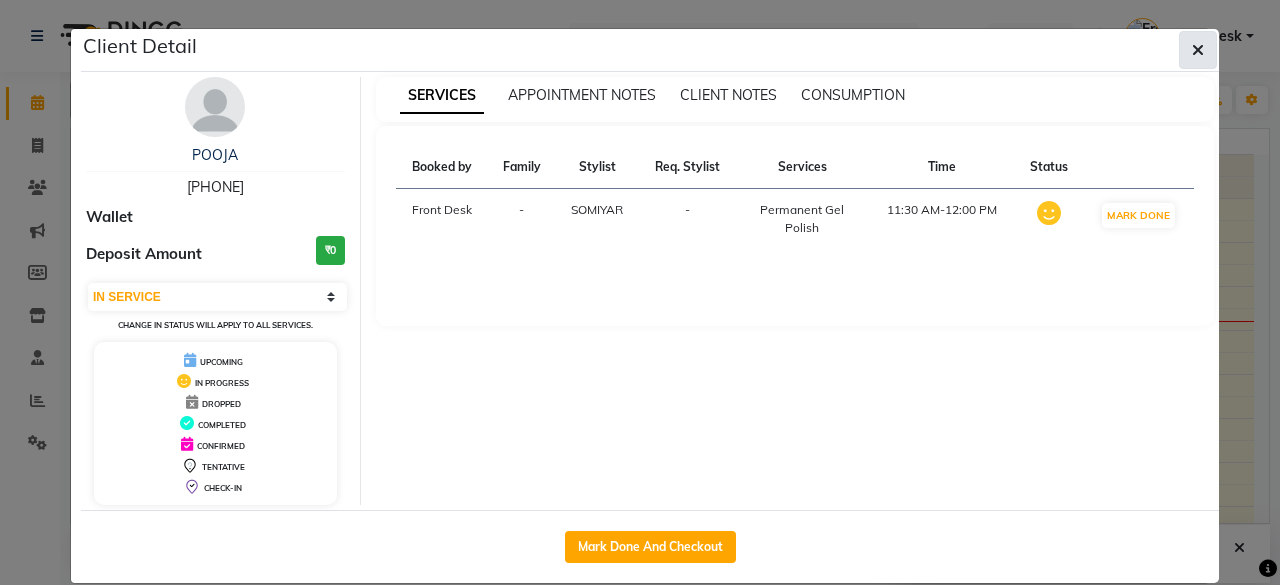 click 